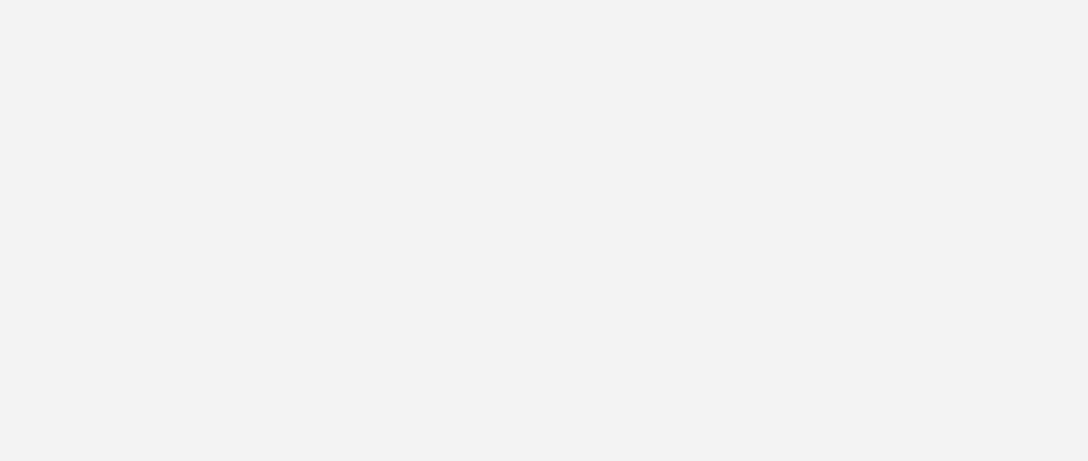 scroll, scrollTop: 0, scrollLeft: 0, axis: both 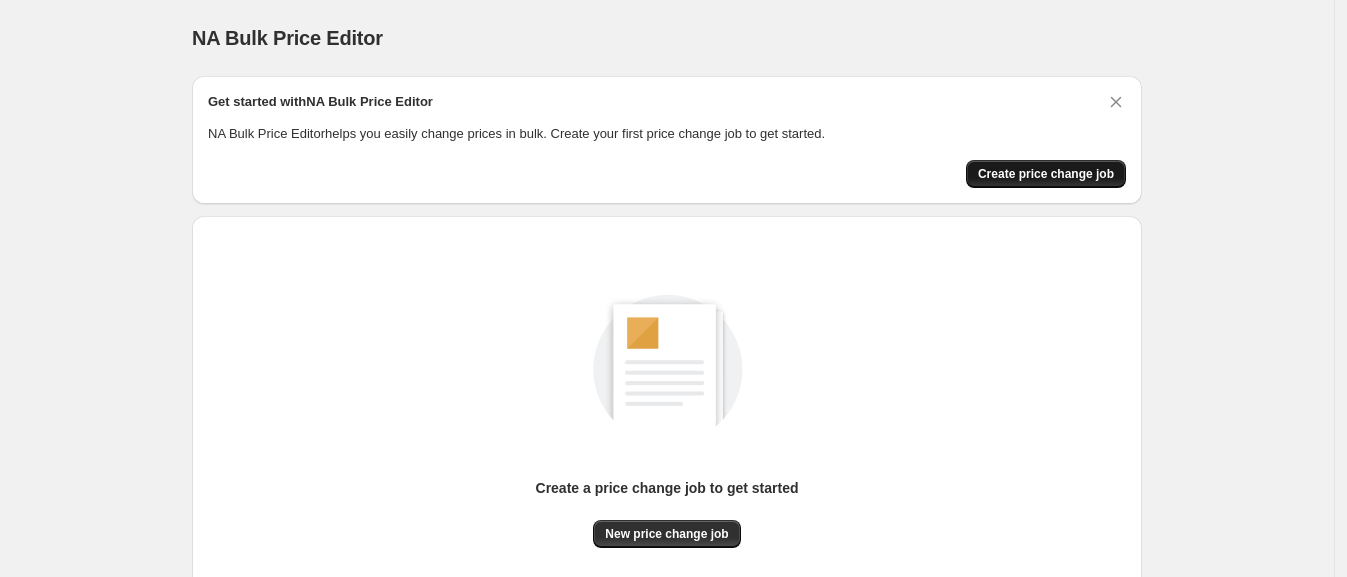 click on "Create price change job" at bounding box center (1046, 174) 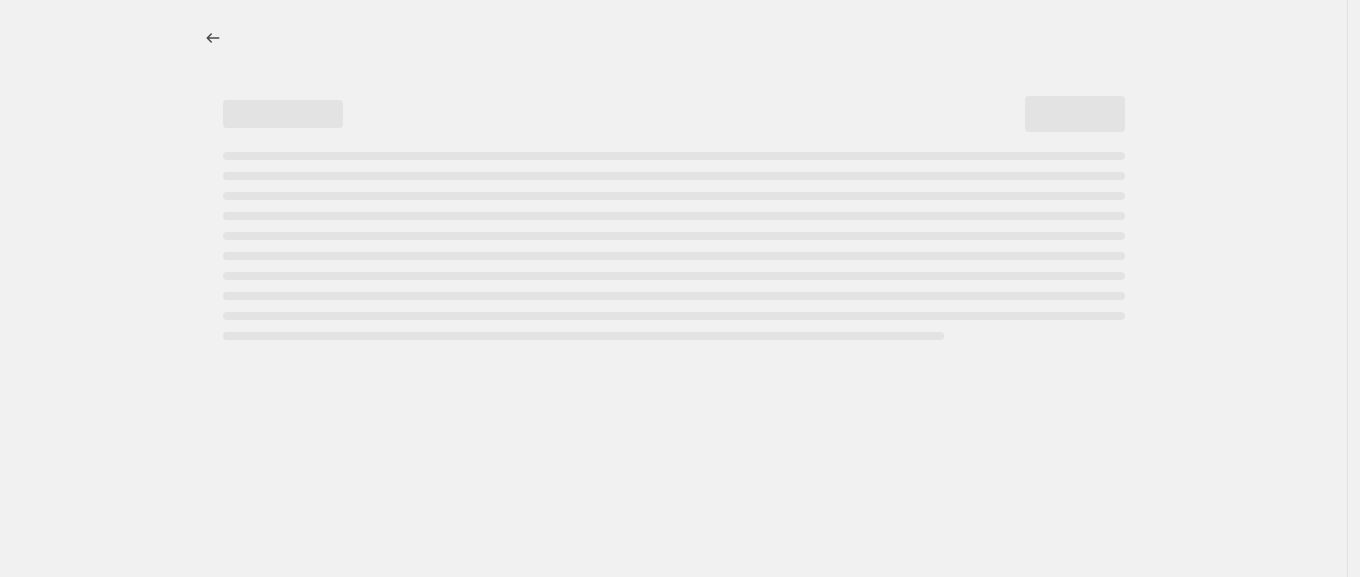 select on "percentage" 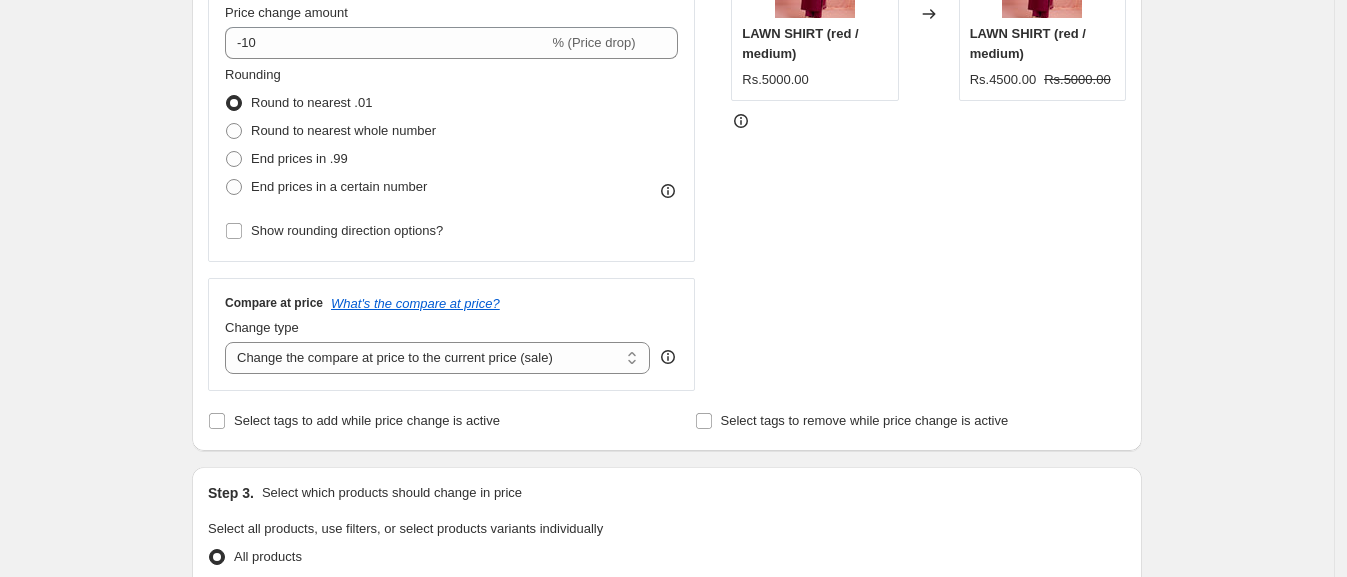 scroll, scrollTop: 484, scrollLeft: 0, axis: vertical 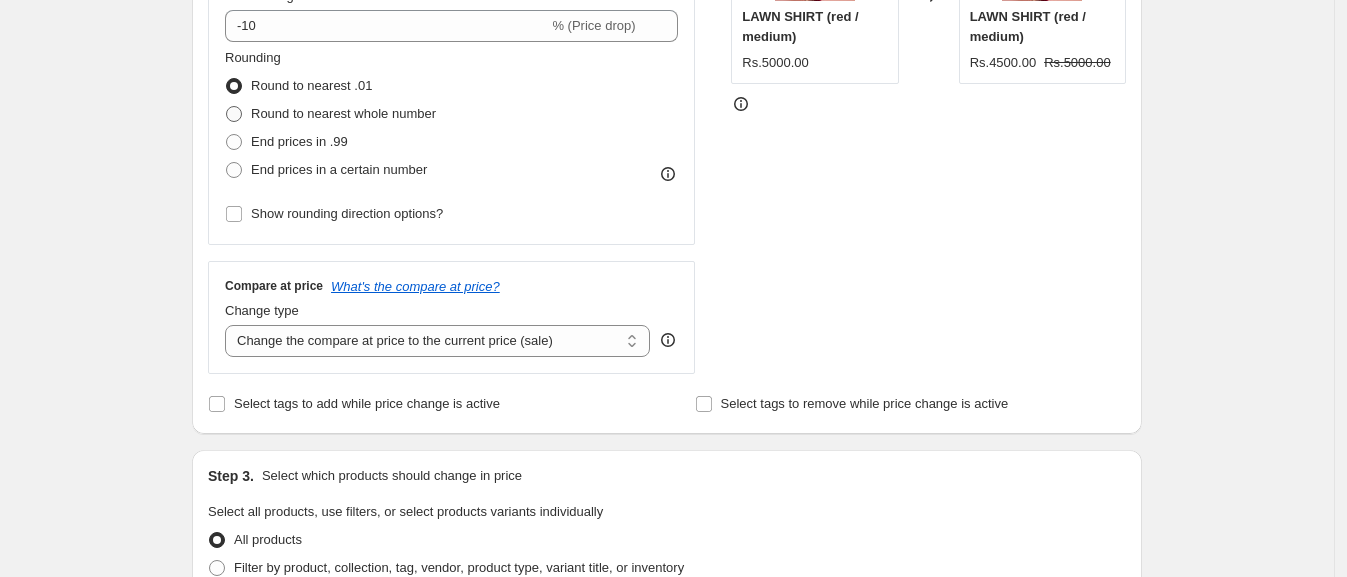 click at bounding box center (234, 114) 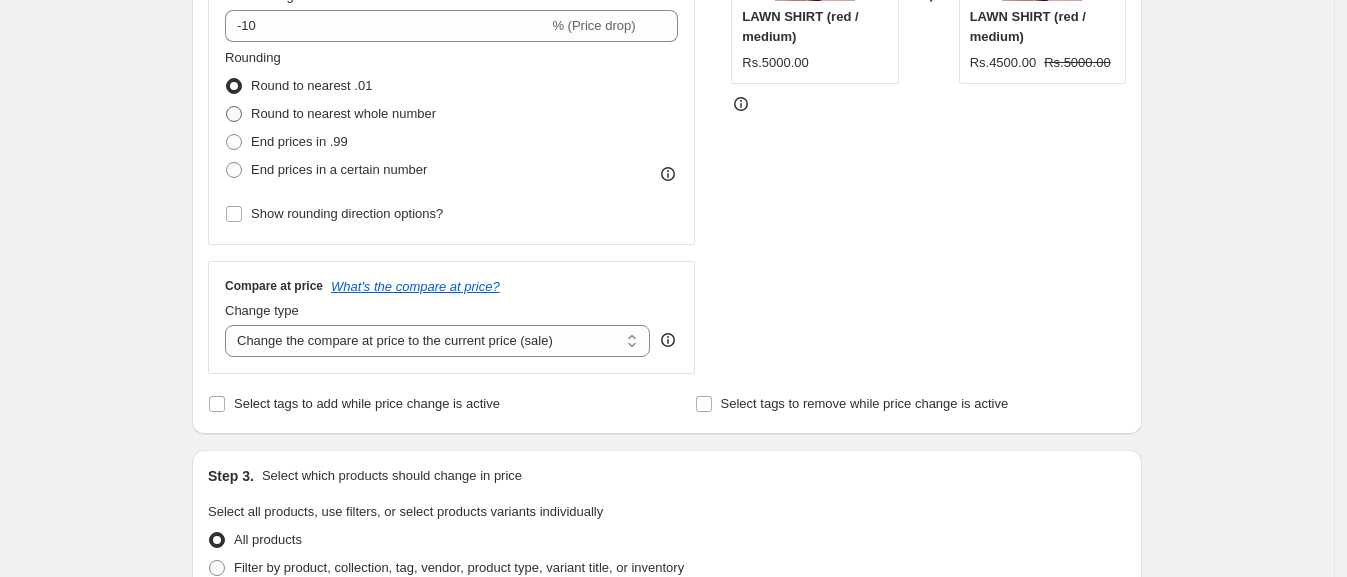 radio on "true" 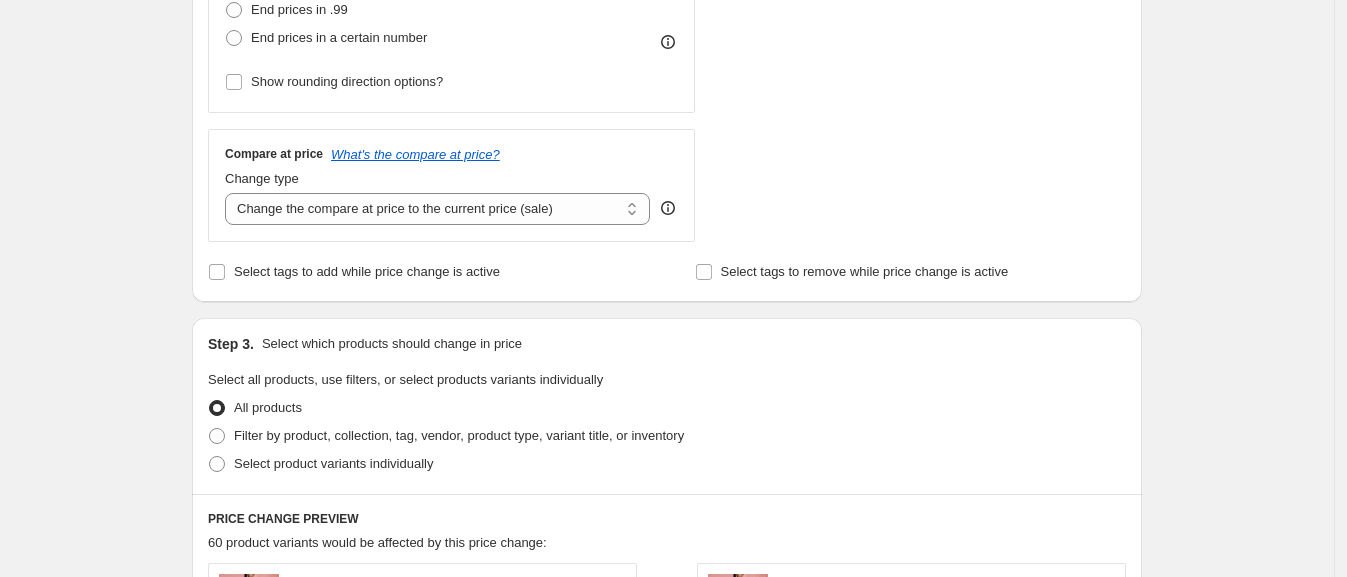 scroll, scrollTop: 621, scrollLeft: 0, axis: vertical 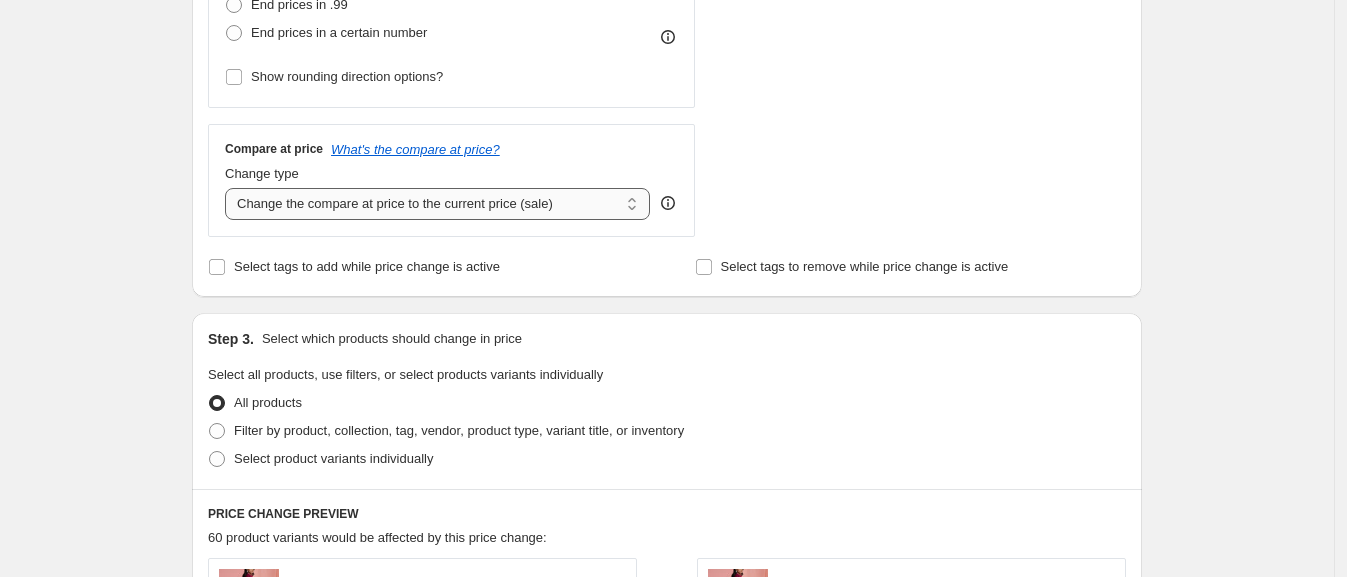 click on "Change the compare at price to the current price (sale) Change the compare at price to a certain amount Change the compare at price by a certain amount Change the compare at price by a certain percentage Change the compare at price by a certain amount relative to the actual price Change the compare at price by a certain percentage relative to the actual price Don't change the compare at price Remove the compare at price" at bounding box center [437, 204] 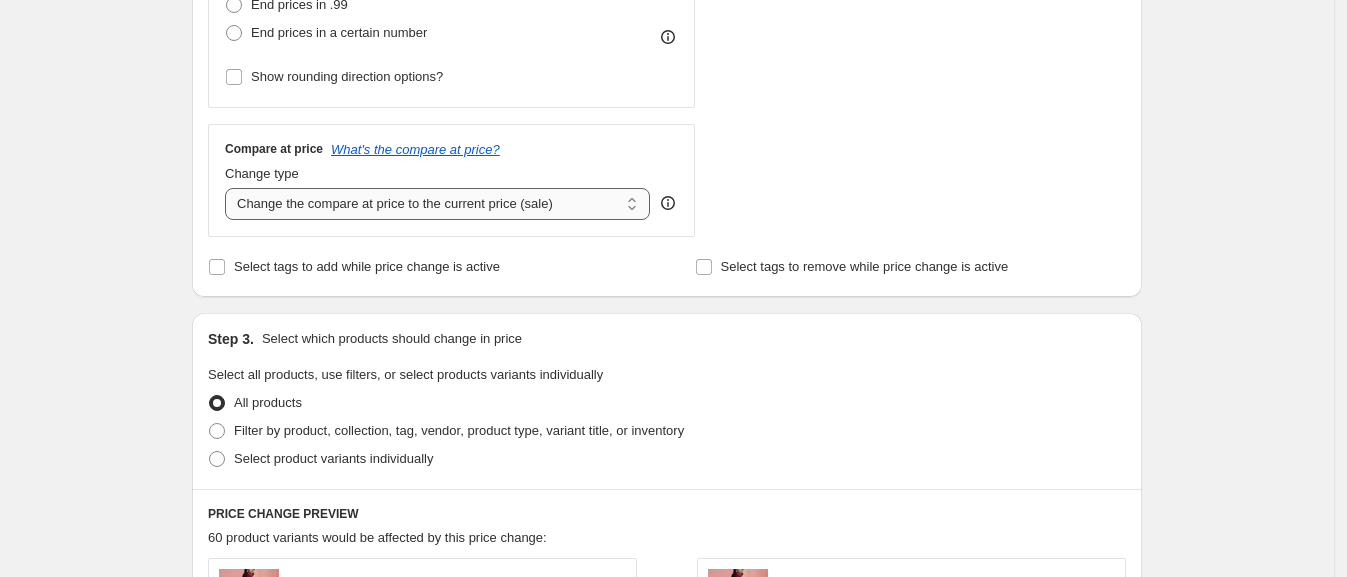 select on "no_change" 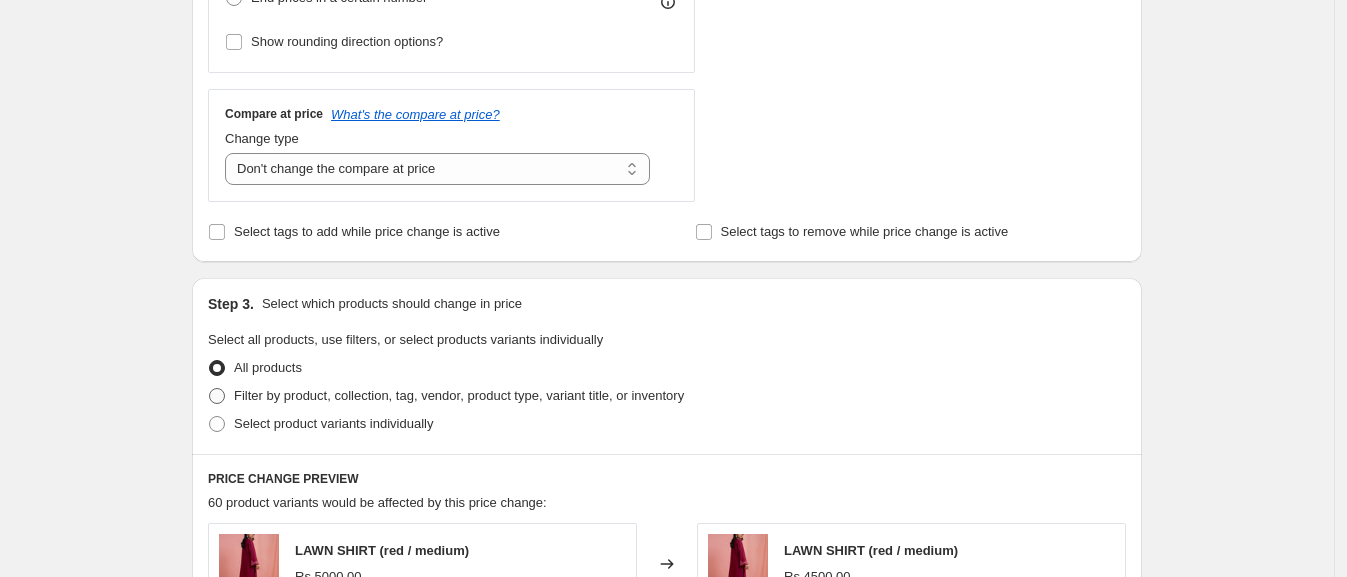 scroll, scrollTop: 685, scrollLeft: 0, axis: vertical 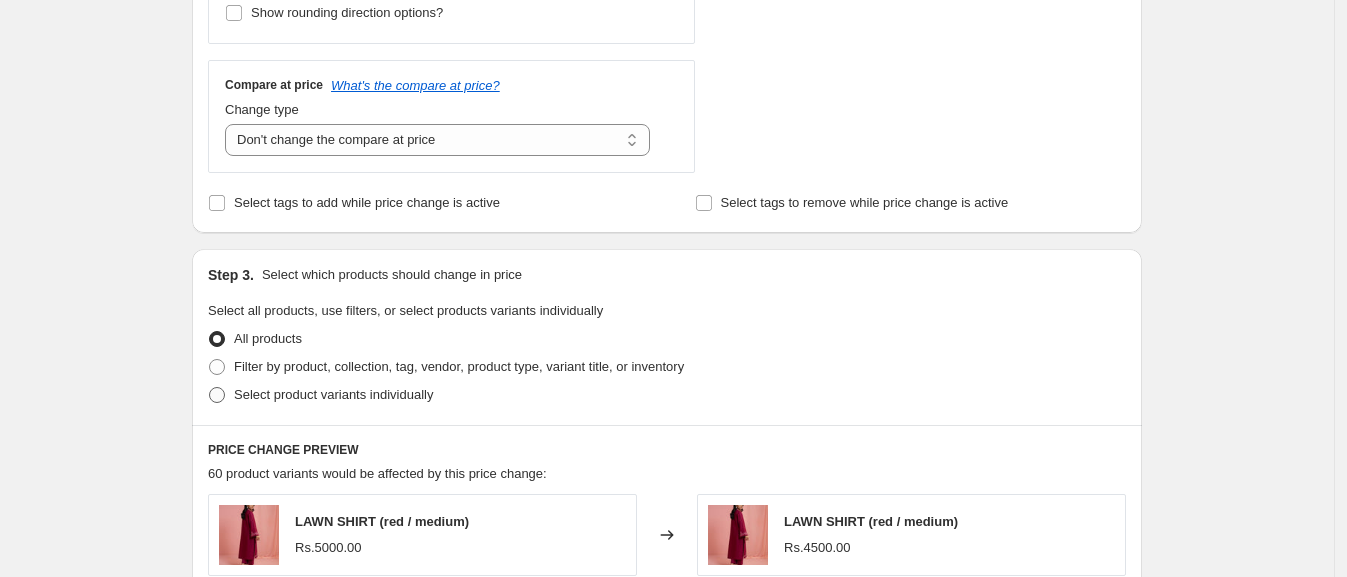 click on "Select product variants individually" at bounding box center (333, 394) 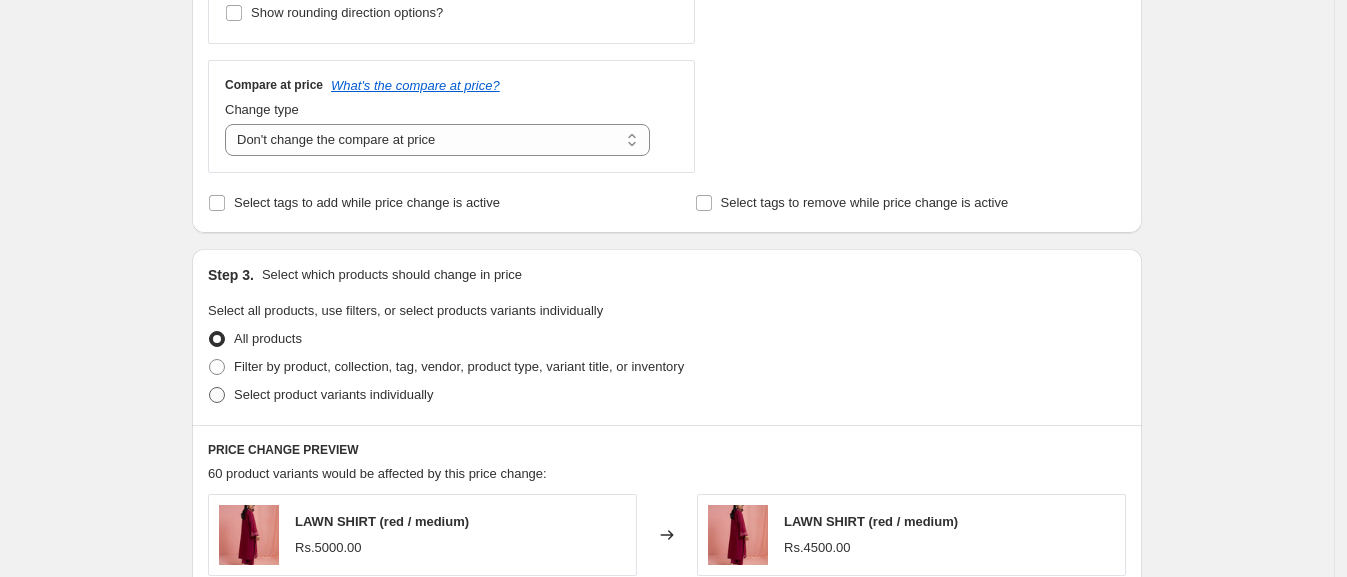 radio on "true" 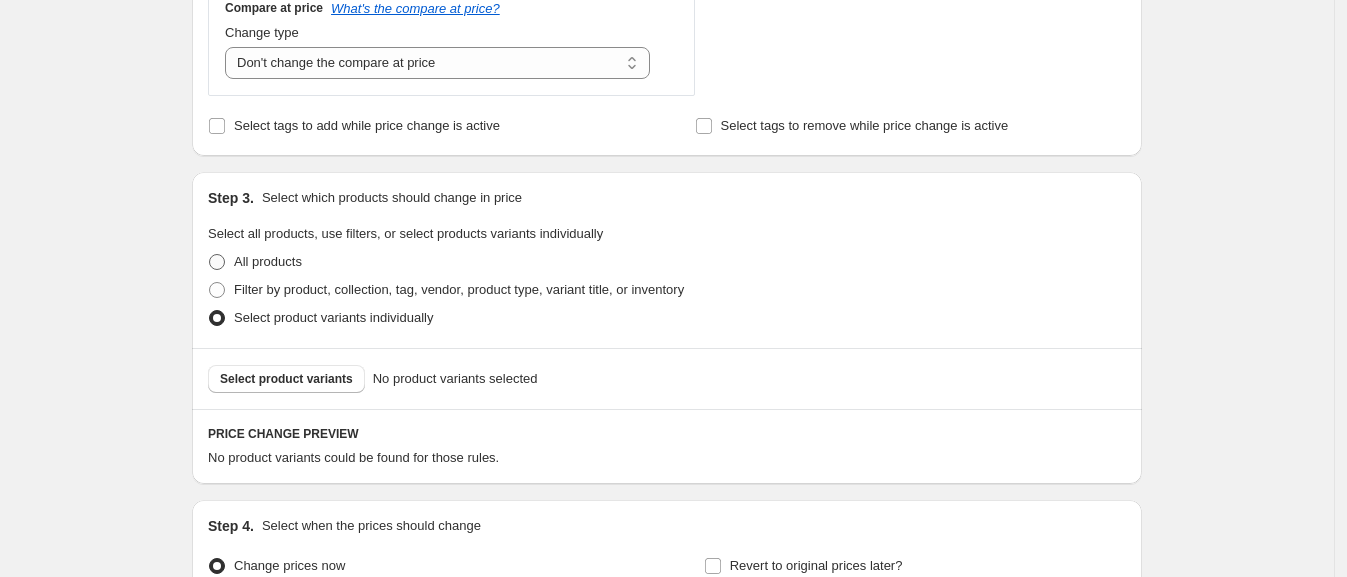 scroll, scrollTop: 767, scrollLeft: 0, axis: vertical 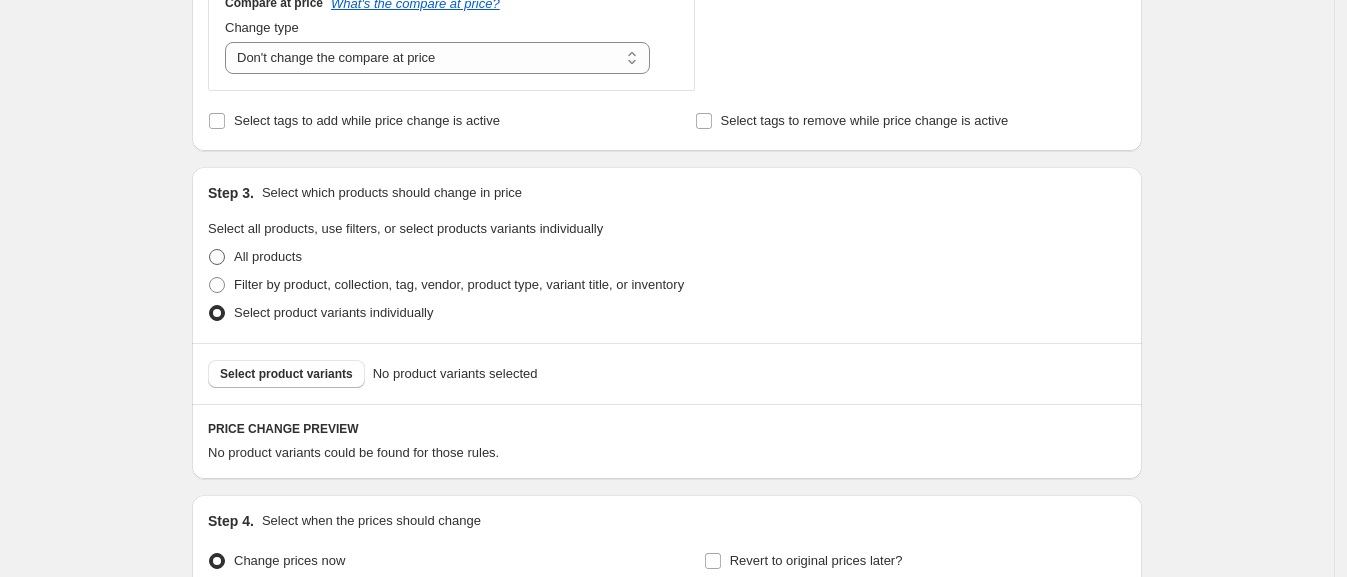click at bounding box center [217, 257] 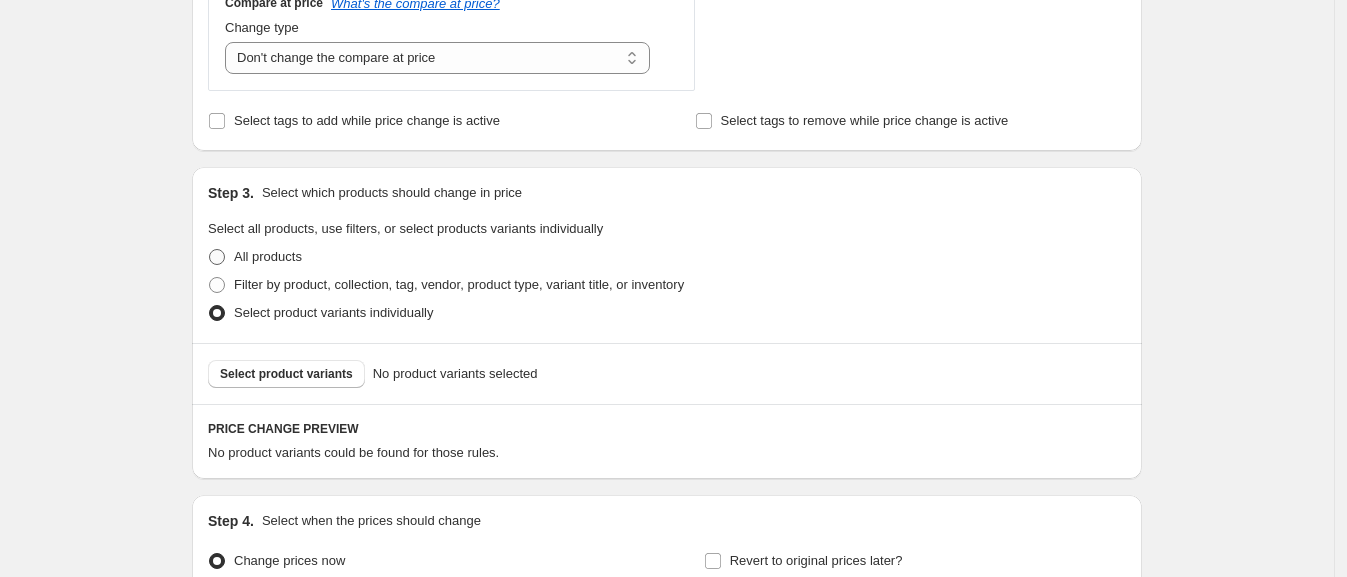 radio on "true" 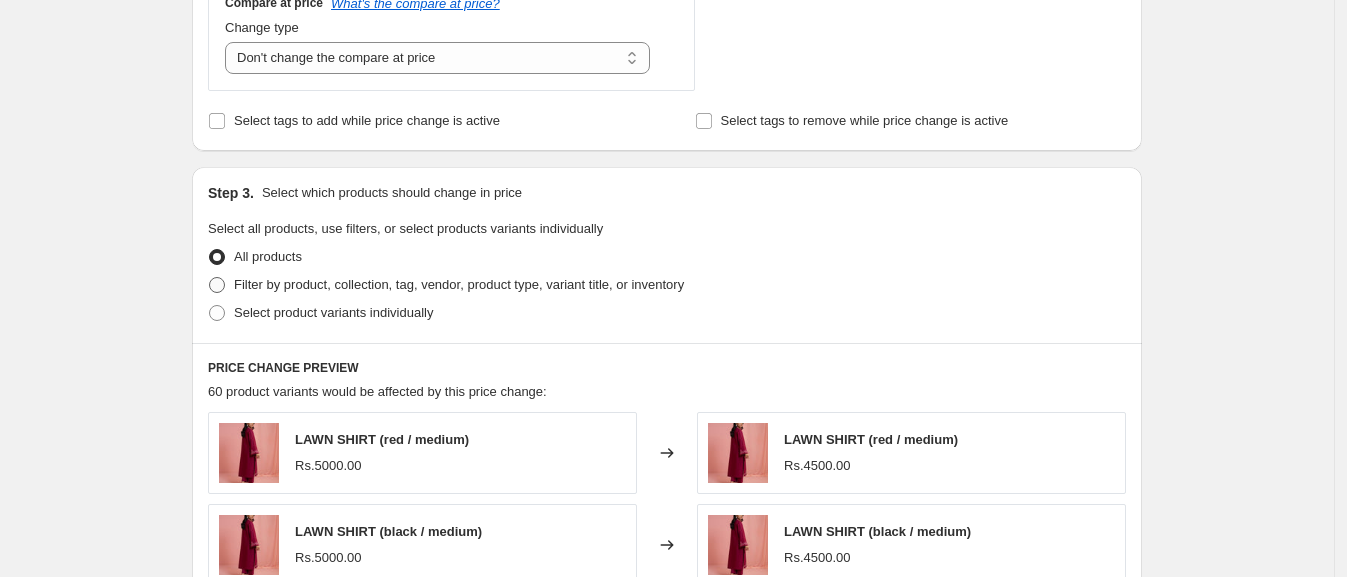 click at bounding box center [217, 285] 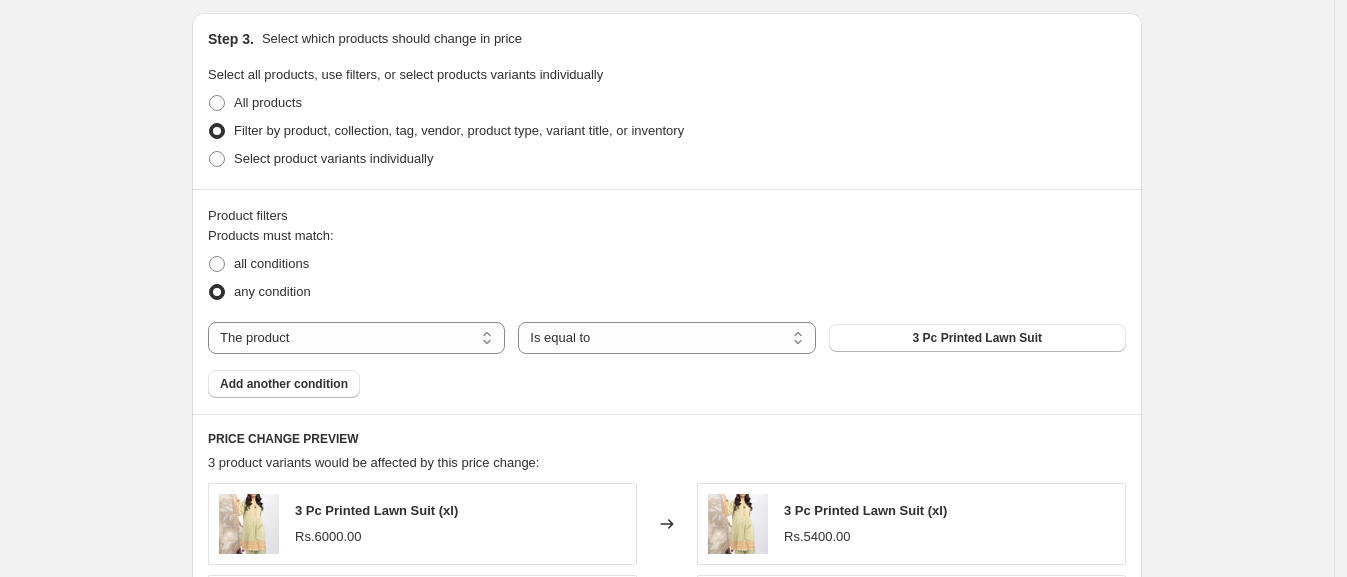 scroll, scrollTop: 926, scrollLeft: 0, axis: vertical 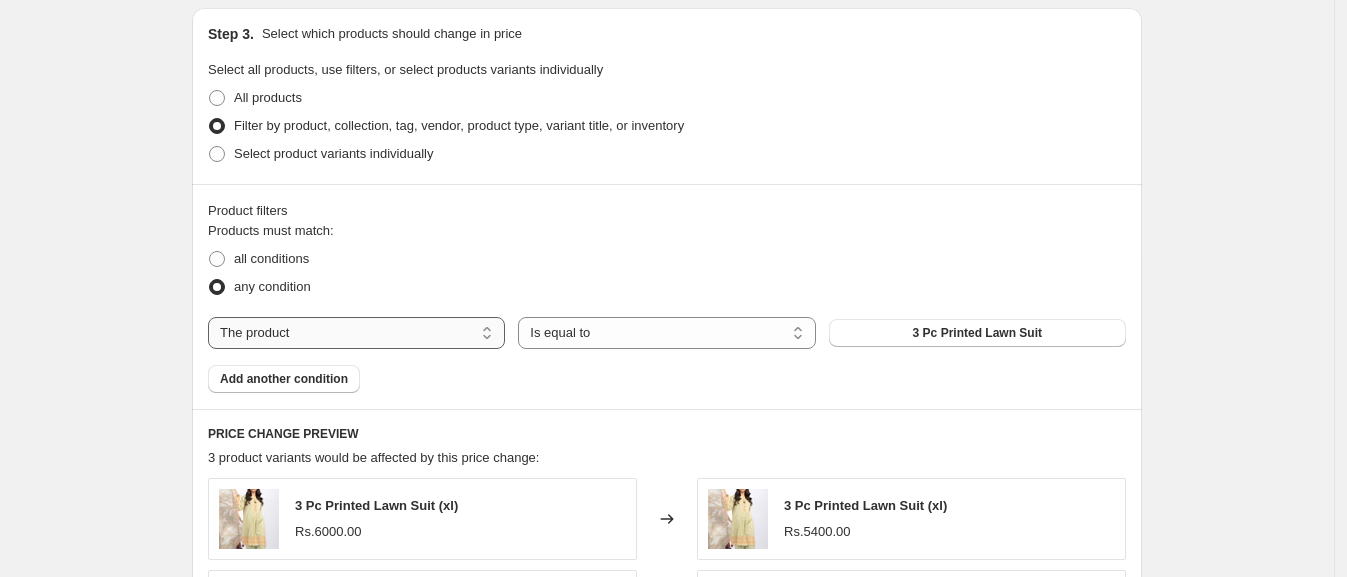 click on "The product The product's collection The product's tag The product's vendor The product's type The product's status The variant's title Inventory quantity" at bounding box center (356, 333) 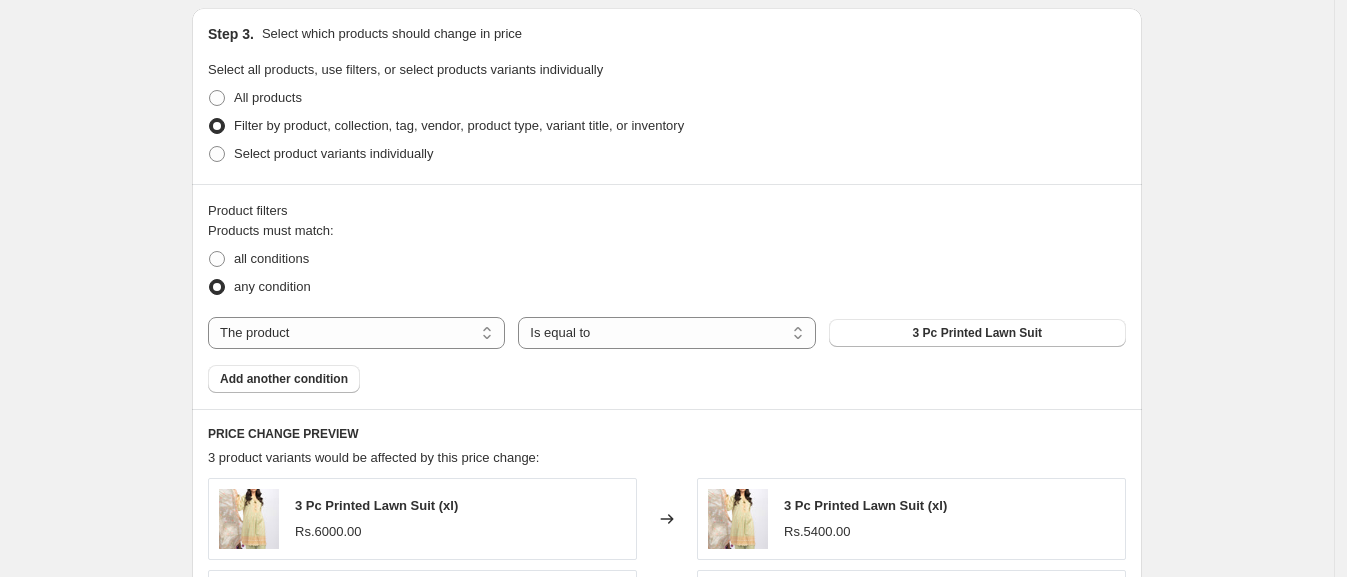 select on "tag" 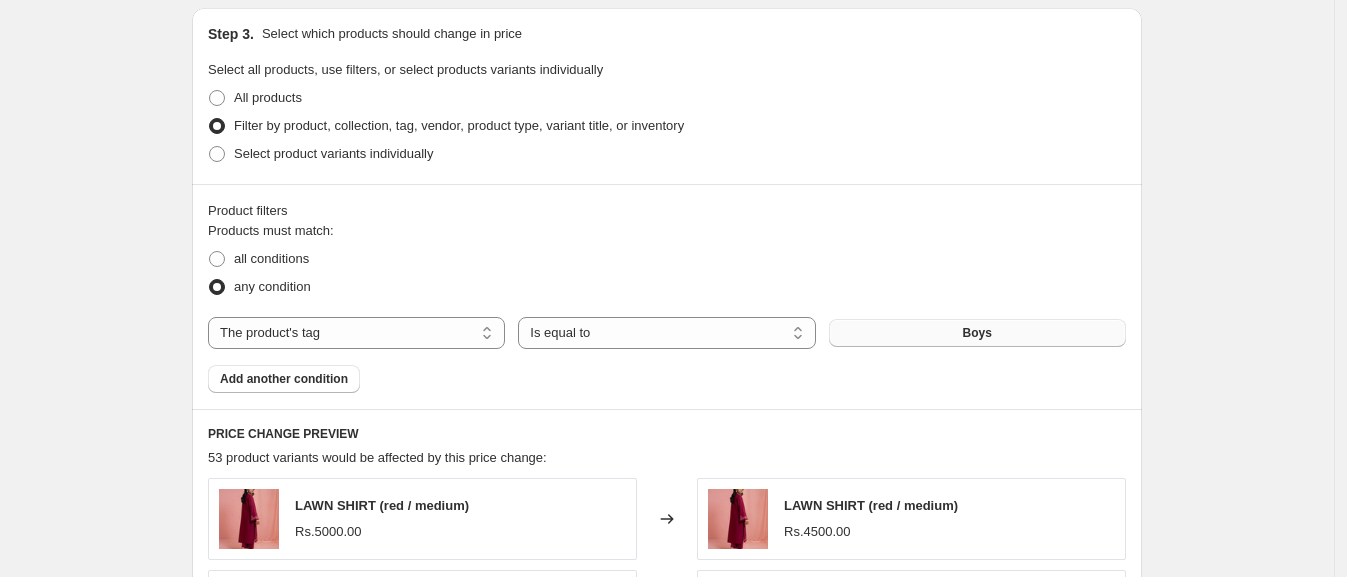 click on "Boys" at bounding box center (977, 333) 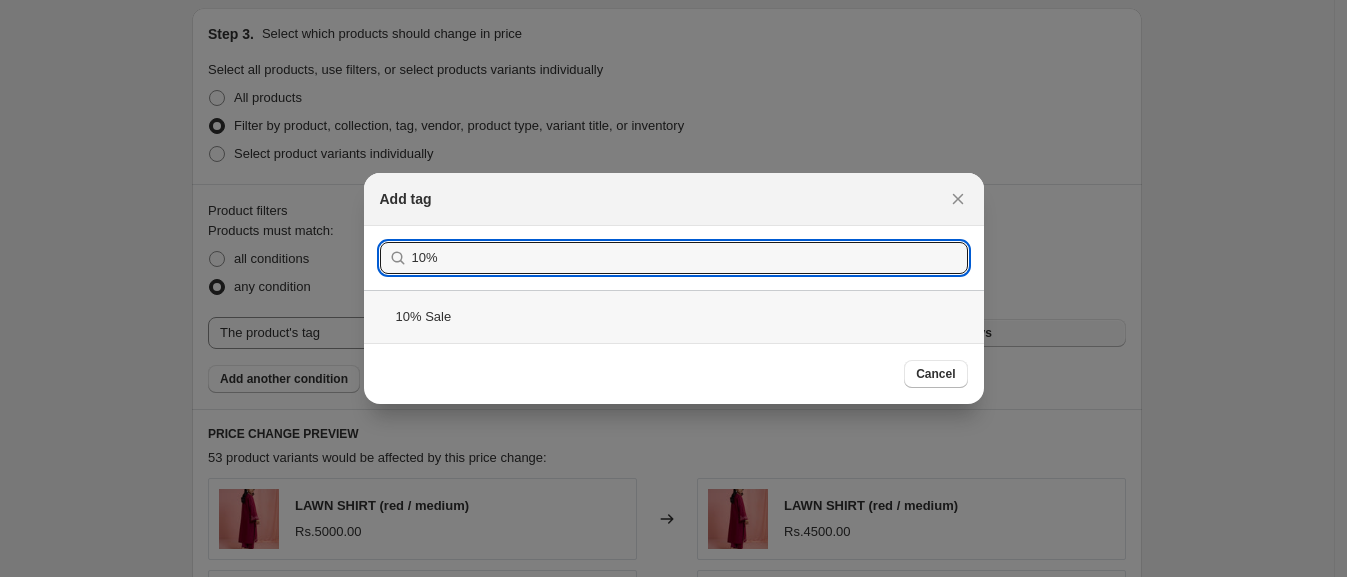 type on "10%" 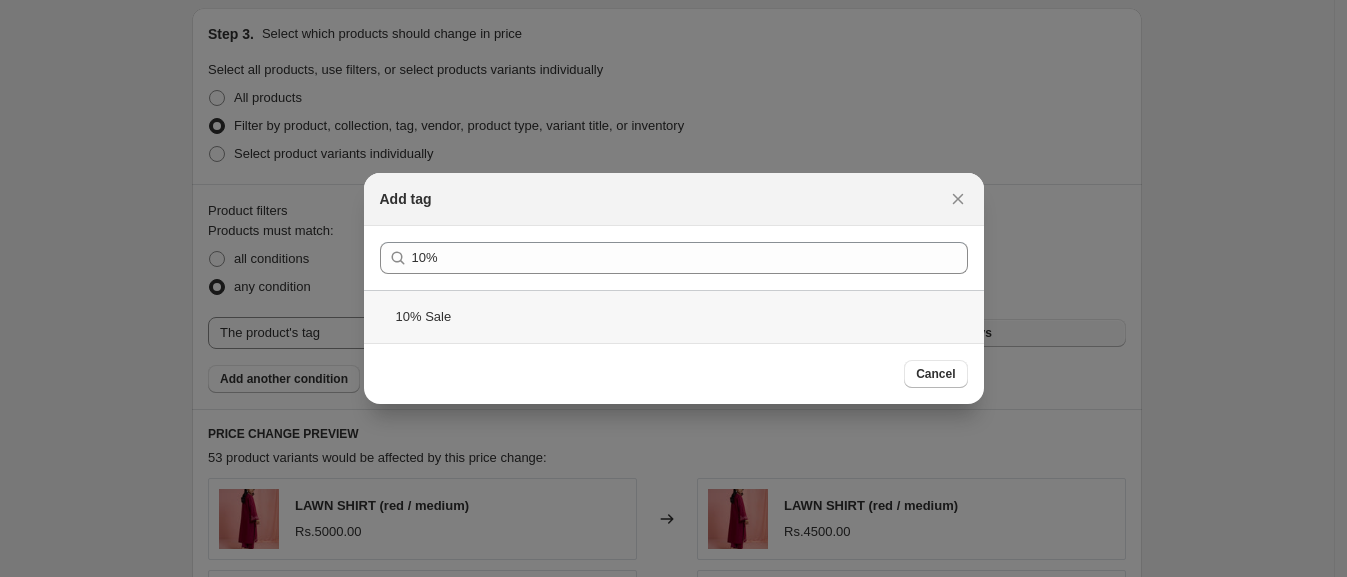 click on "10% Sale" at bounding box center [674, 316] 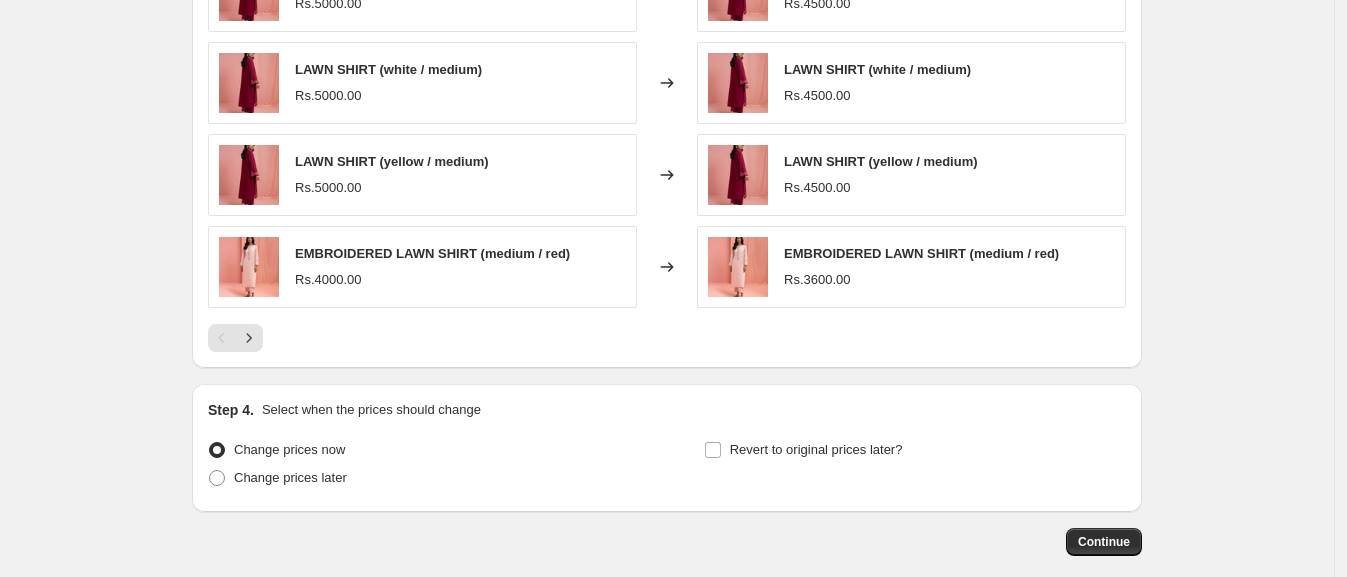 scroll, scrollTop: 1548, scrollLeft: 0, axis: vertical 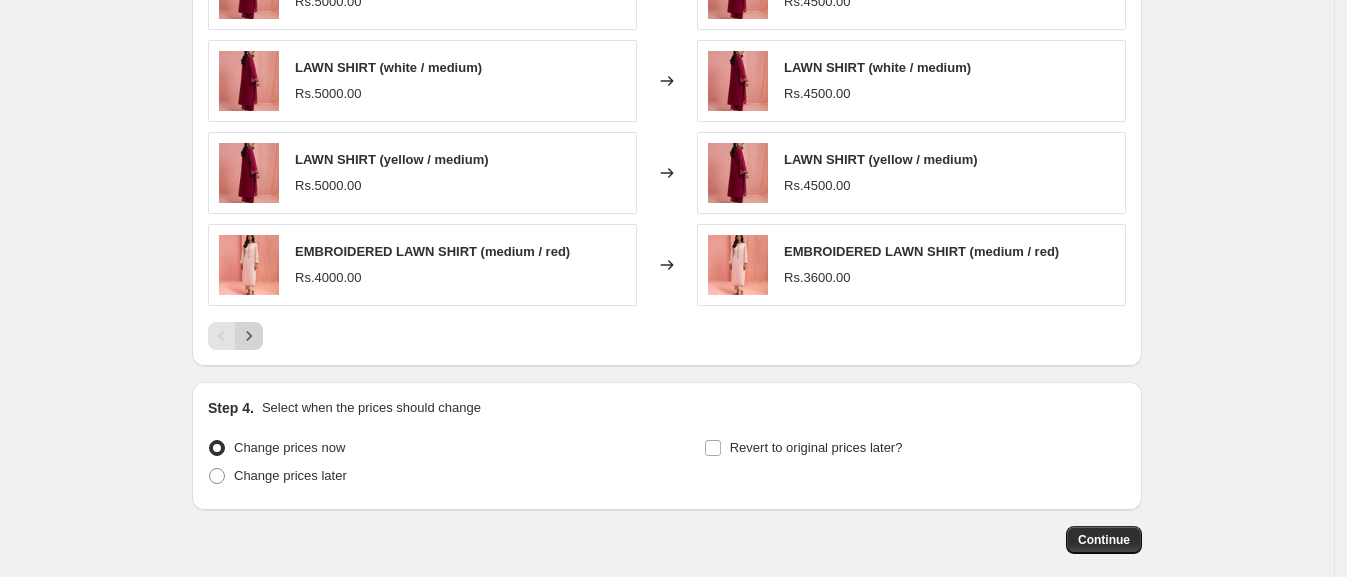 click 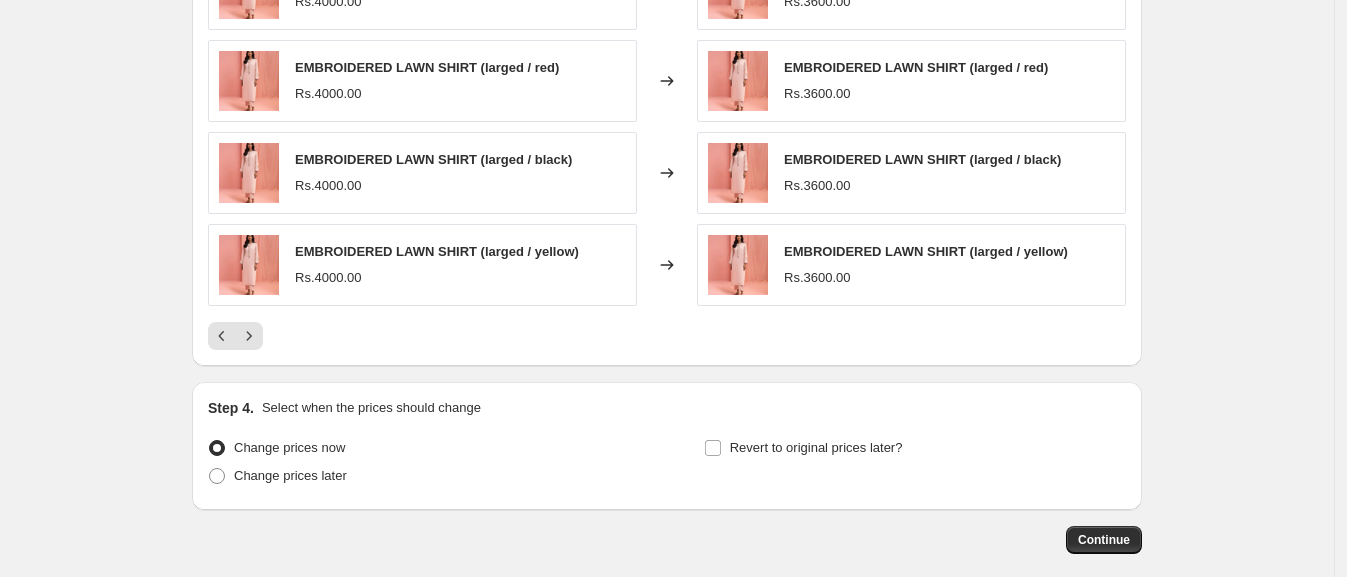 click at bounding box center [667, 336] 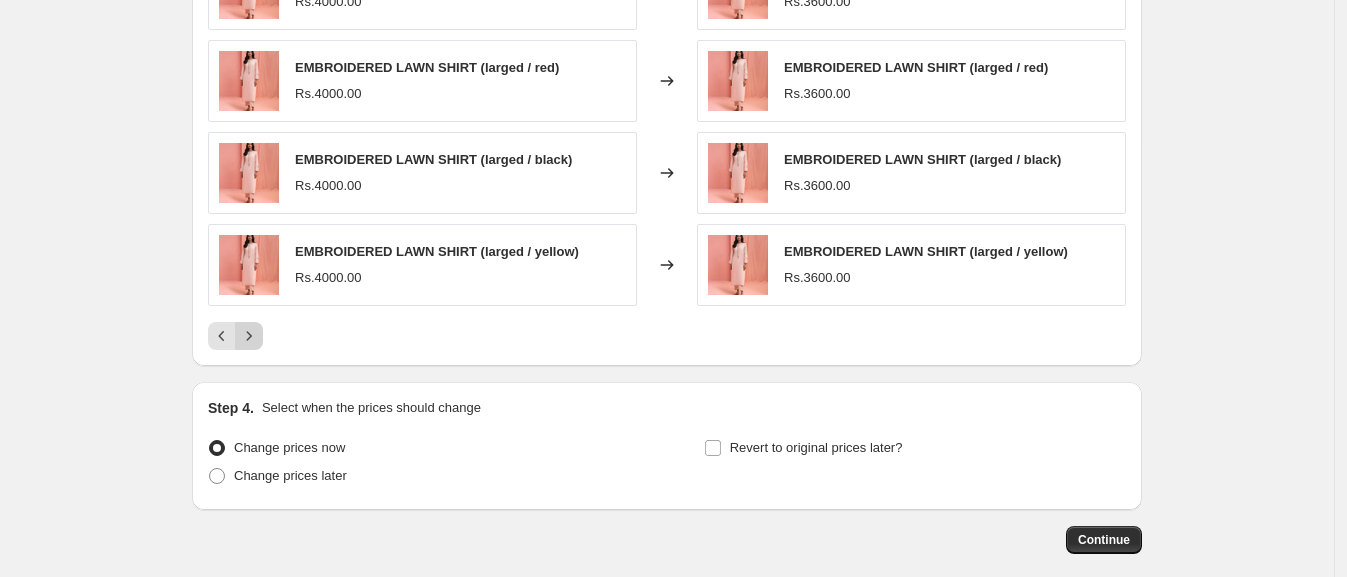 click at bounding box center (249, 336) 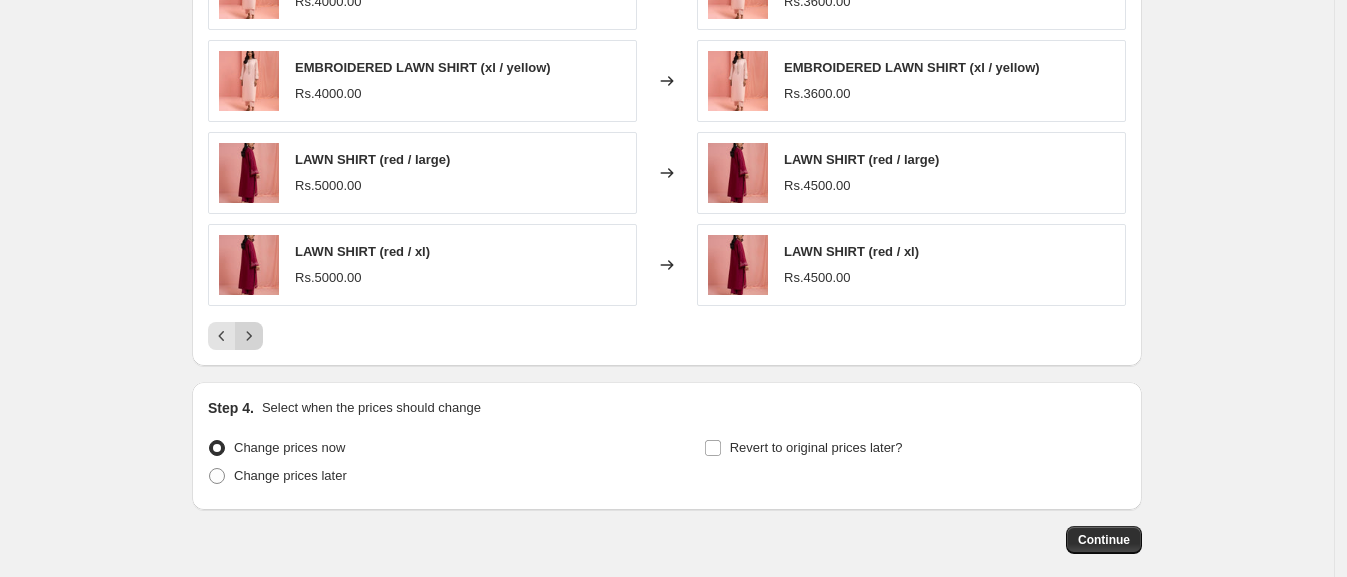 click at bounding box center (249, 336) 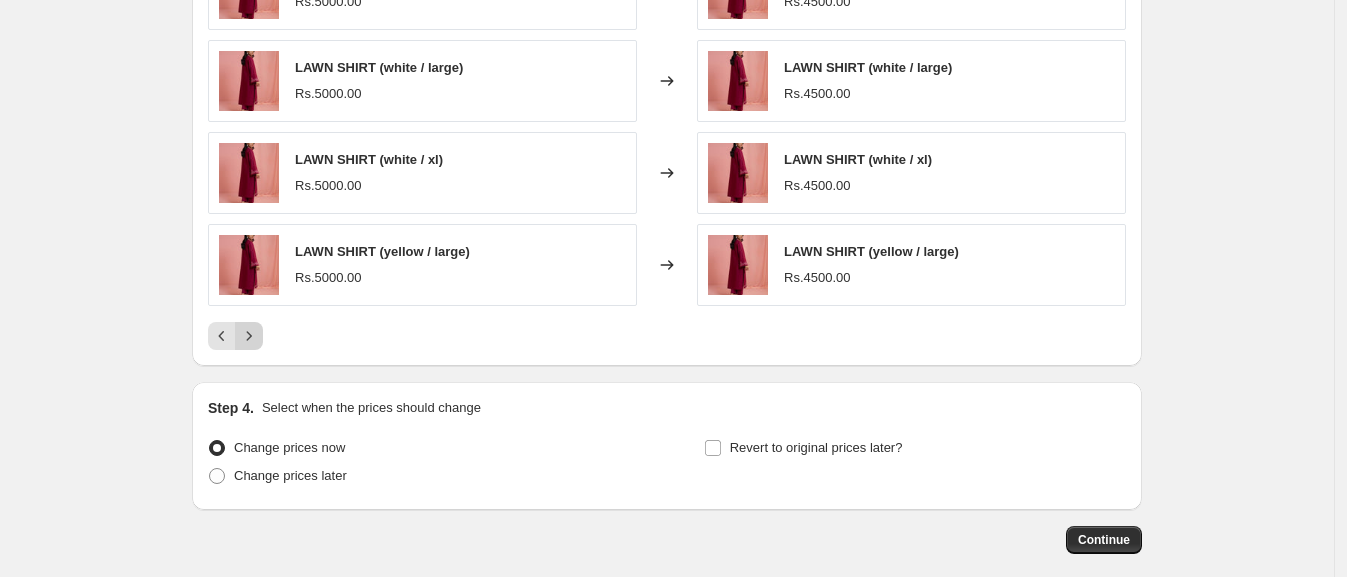 click at bounding box center (249, 336) 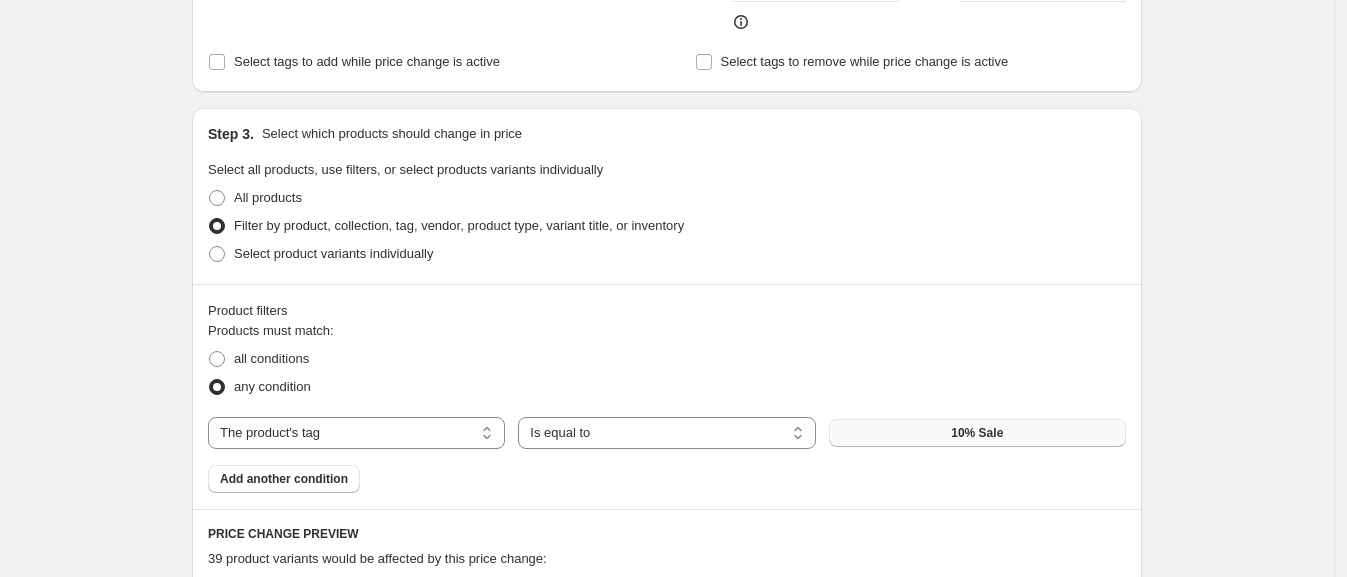 scroll, scrollTop: 1485, scrollLeft: 0, axis: vertical 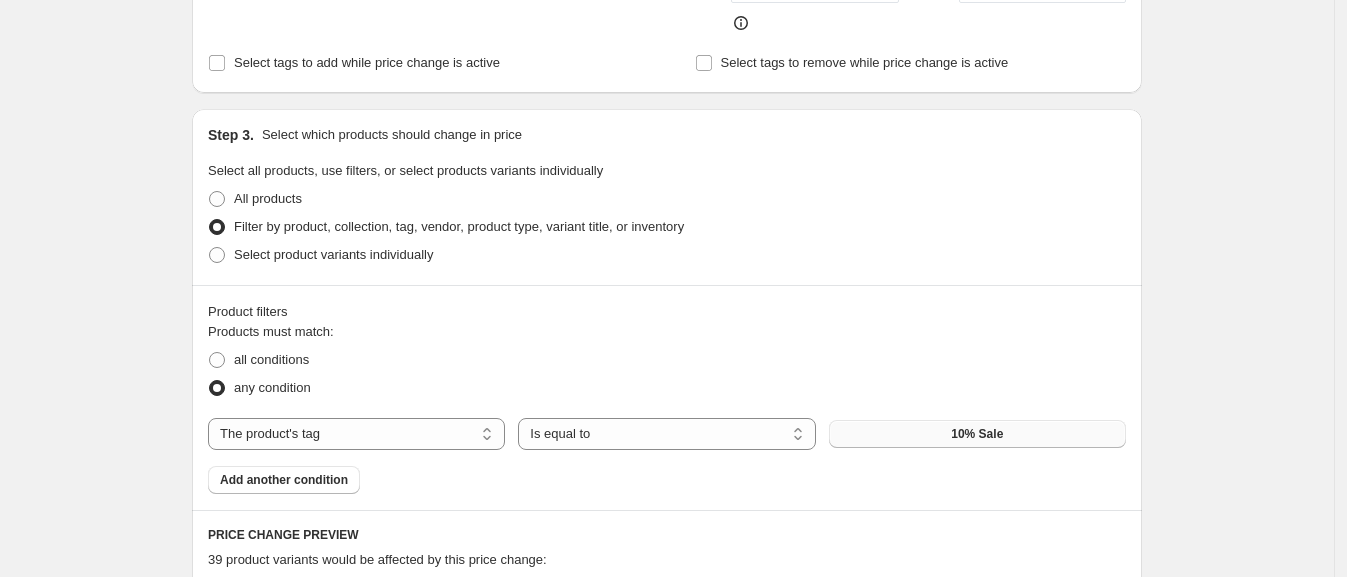 click on "LAWN SHIRT (yellow / xl) Rs.5000.00 Changed to LAWN SHIRT (yellow / xl) Rs.4500.00 PRINTED SILK KAFTAN (medium / balck) Rs.7000.00 Changed to PRINTED SILK KAFTAN (medium / balck) Rs.6300.00 PRINTED SILK KAFTAN (medium / yelloow) Rs.7000.00 Changed to PRINTED SILK KAFTAN (medium / yelloow) Rs.6300.00 PRINTED SILK KAFTAN (medium / red) Rs.7000.00 Changed to PRINTED SILK KAFTAN (medium / red) Rs.6300.00 PRINTED SILK KAFTAN (large / balck) Rs.7000.00 Changed to PRINTED SILK KAFTAN (large / balck) Rs.6300.00" at bounding box center [667, 1000] 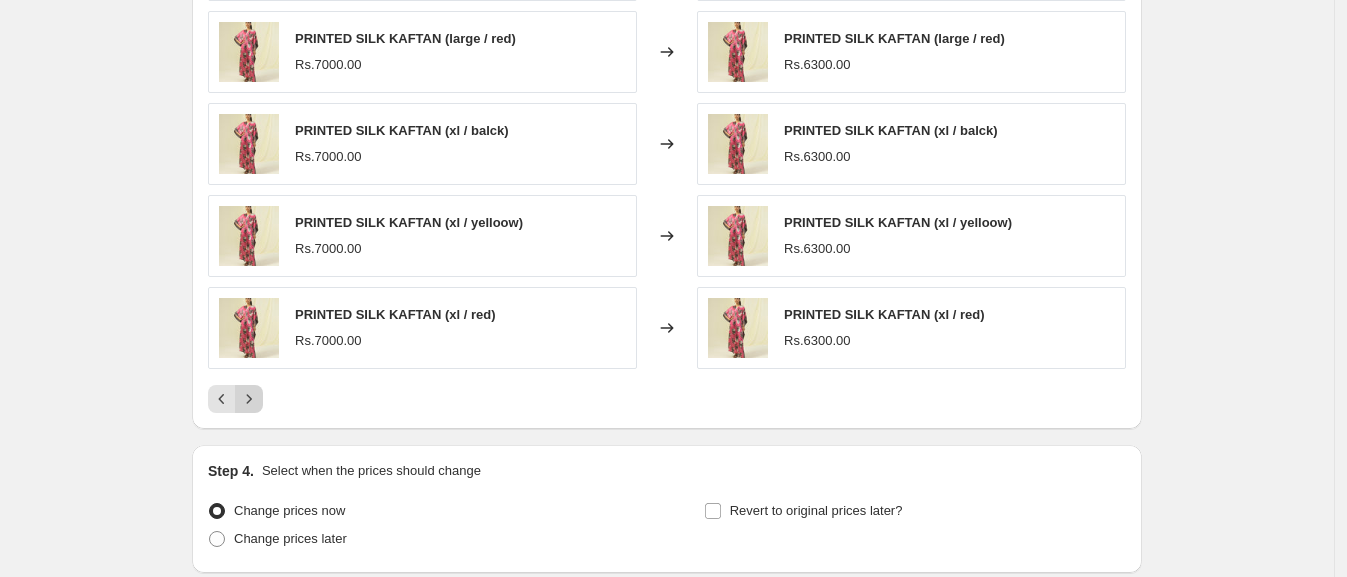 click 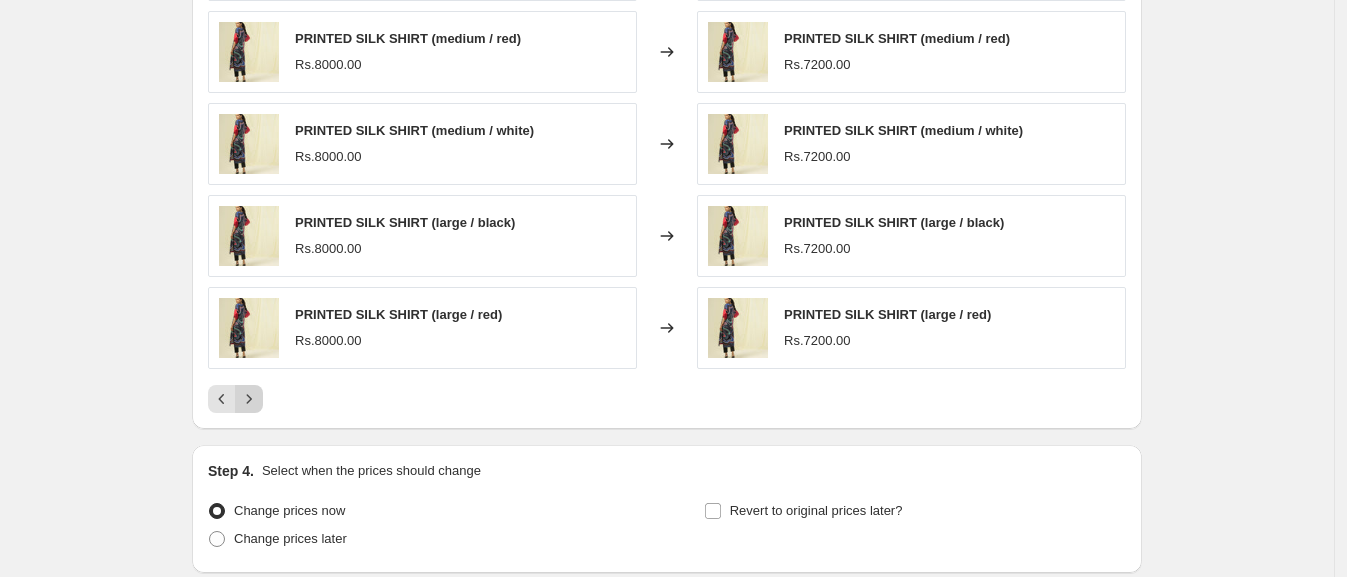 click 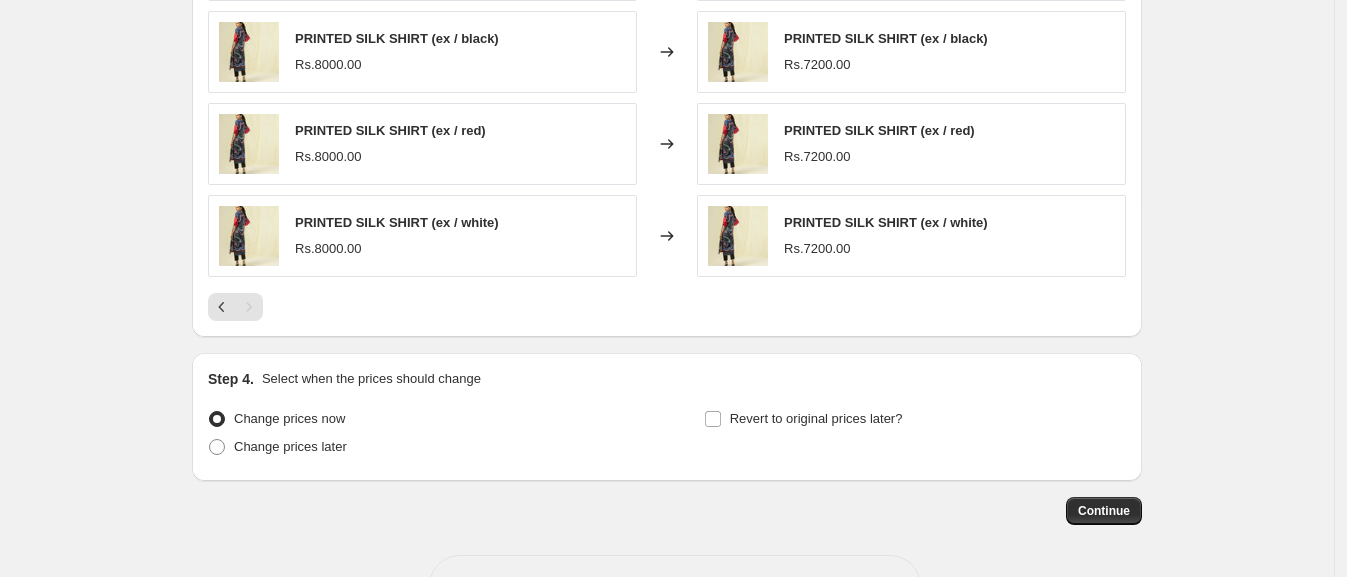 scroll, scrollTop: 1553, scrollLeft: 0, axis: vertical 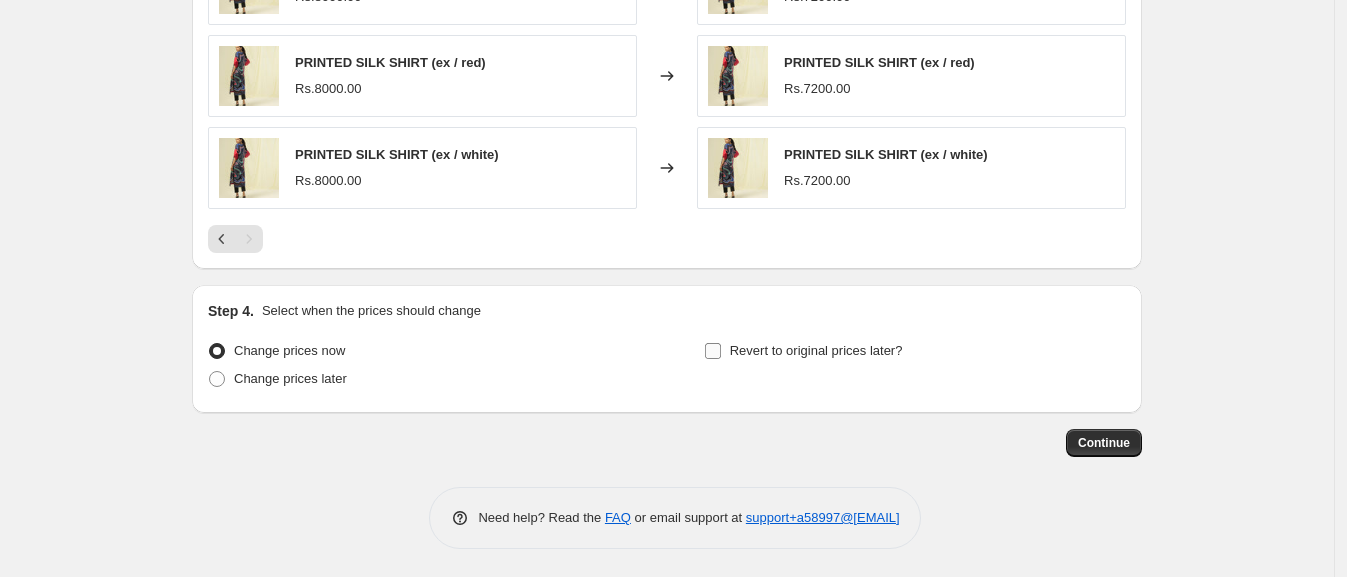 click on "Revert to original prices later?" at bounding box center (803, 351) 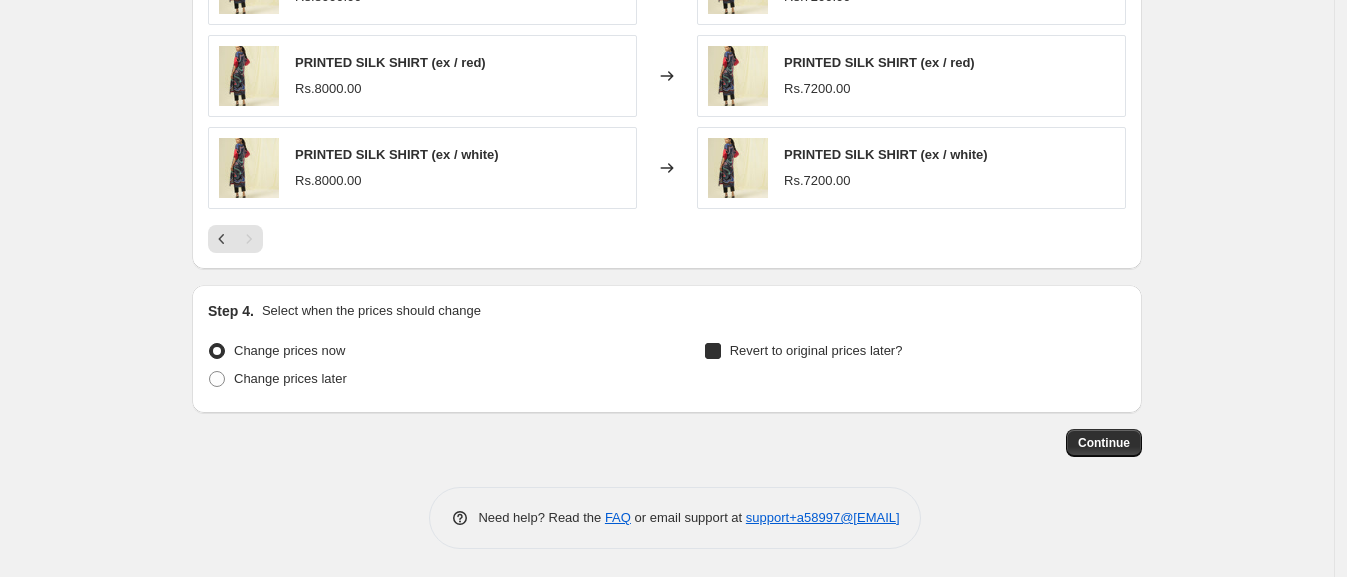 checkbox on "true" 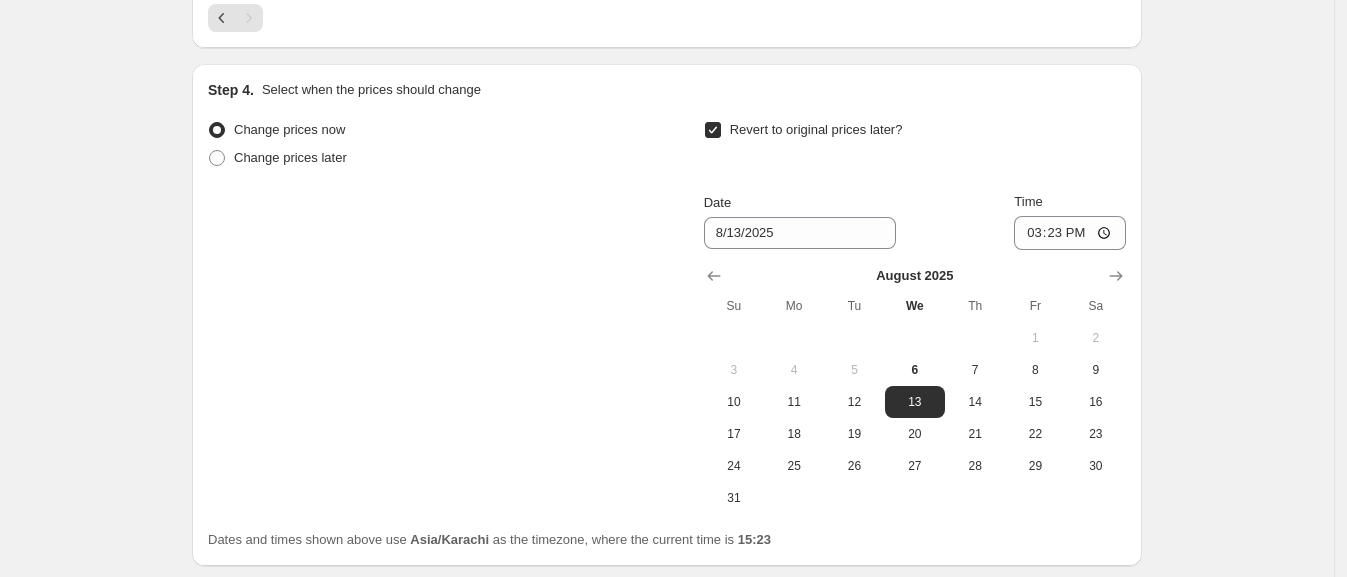 scroll, scrollTop: 1798, scrollLeft: 0, axis: vertical 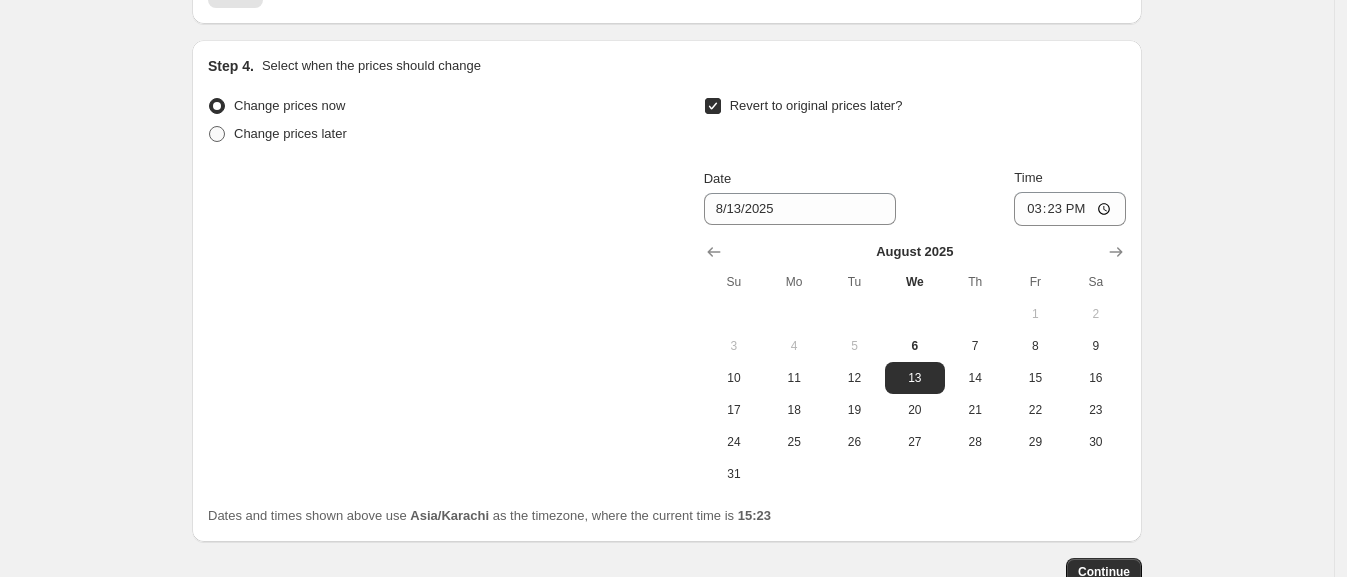 click on "Change prices later" at bounding box center [277, 134] 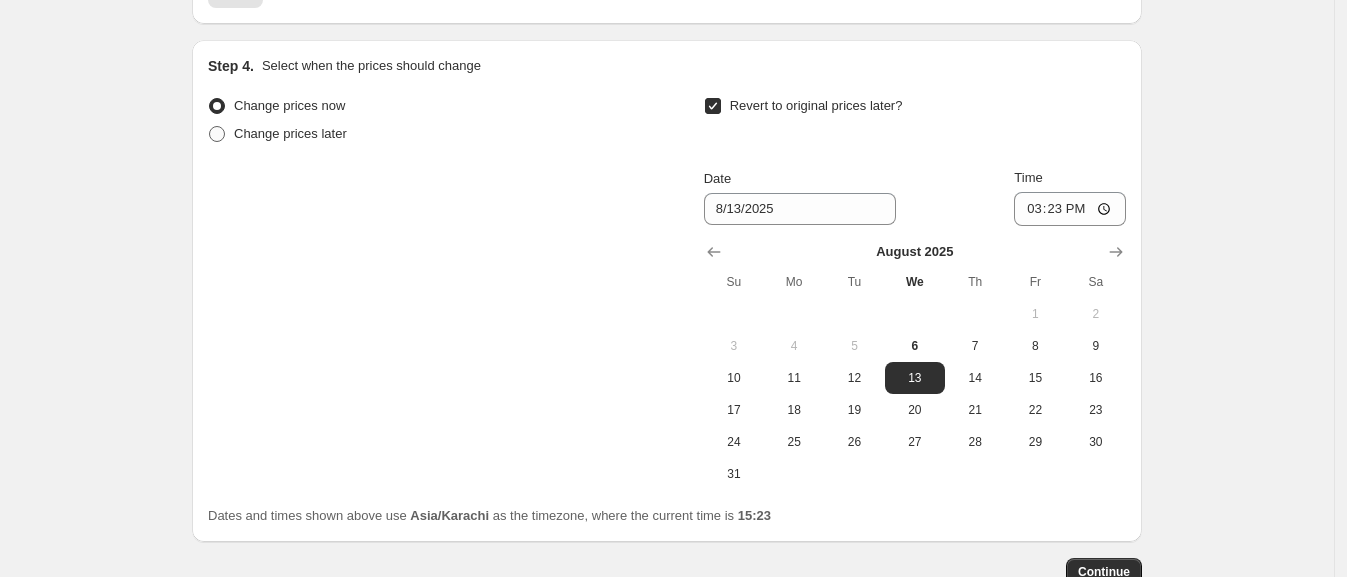 radio on "true" 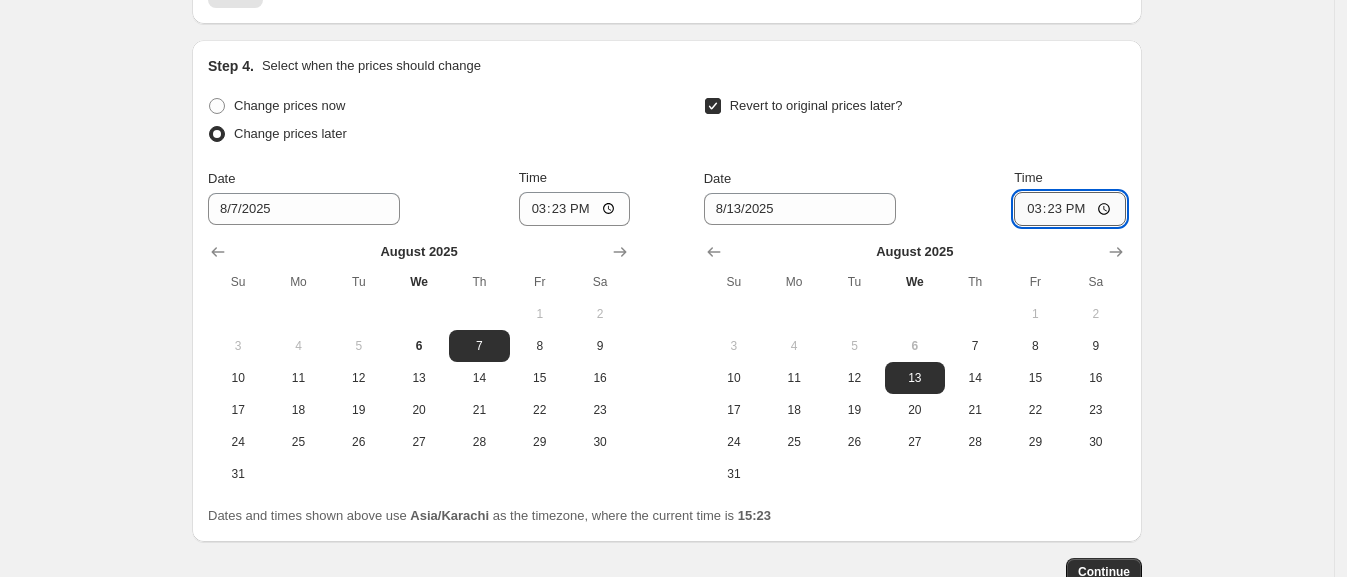 click on "15:23" at bounding box center [1070, 209] 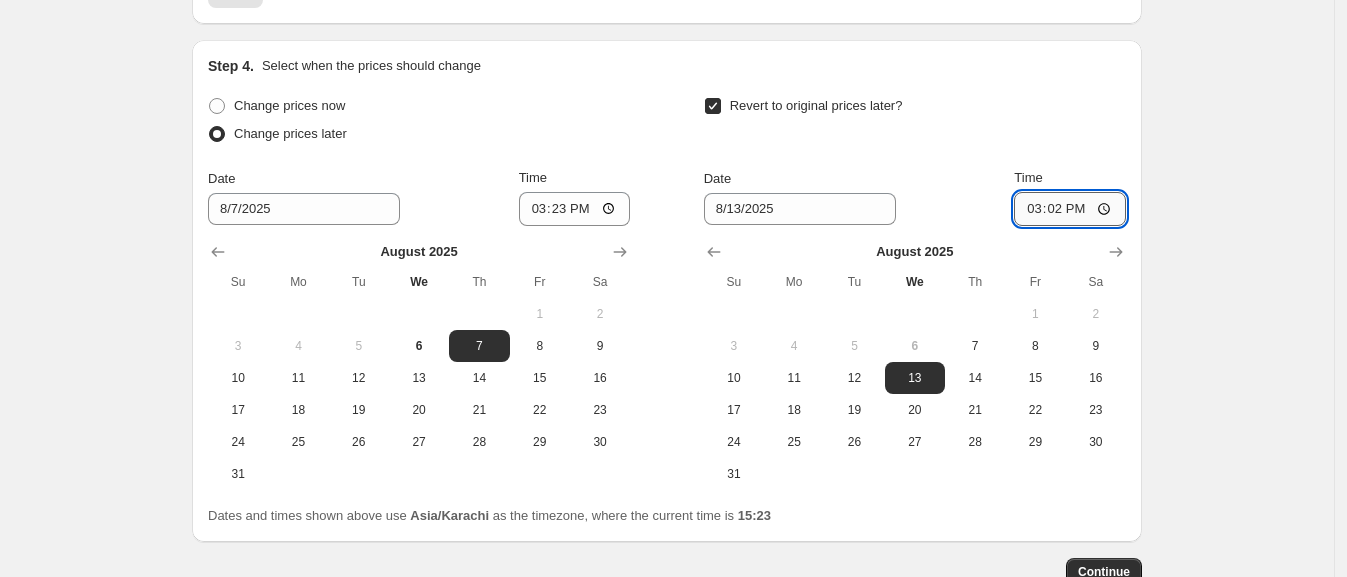 type on "15:25" 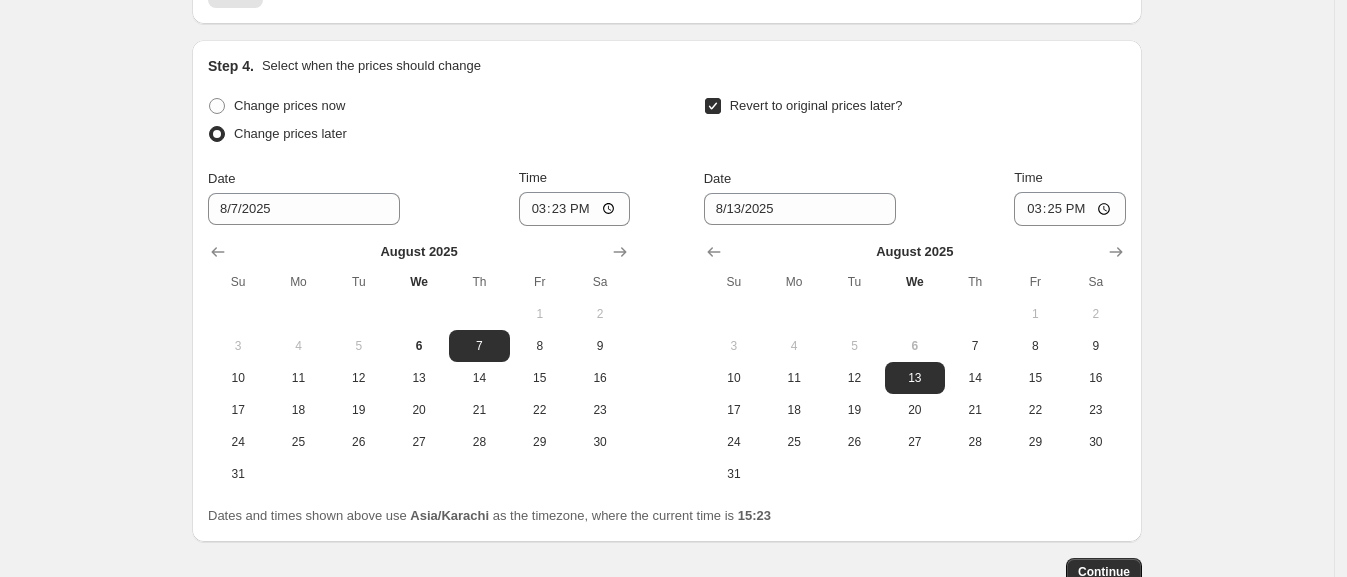 click on "Revert to original prices later?" at bounding box center [915, 122] 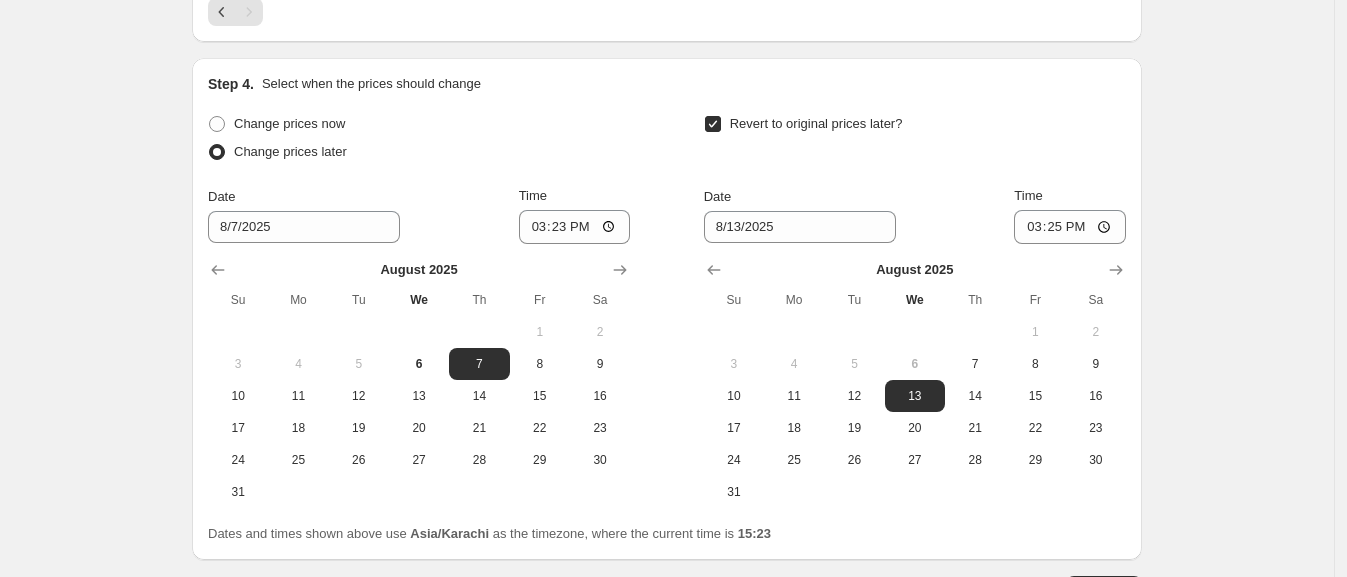 scroll, scrollTop: 1778, scrollLeft: 0, axis: vertical 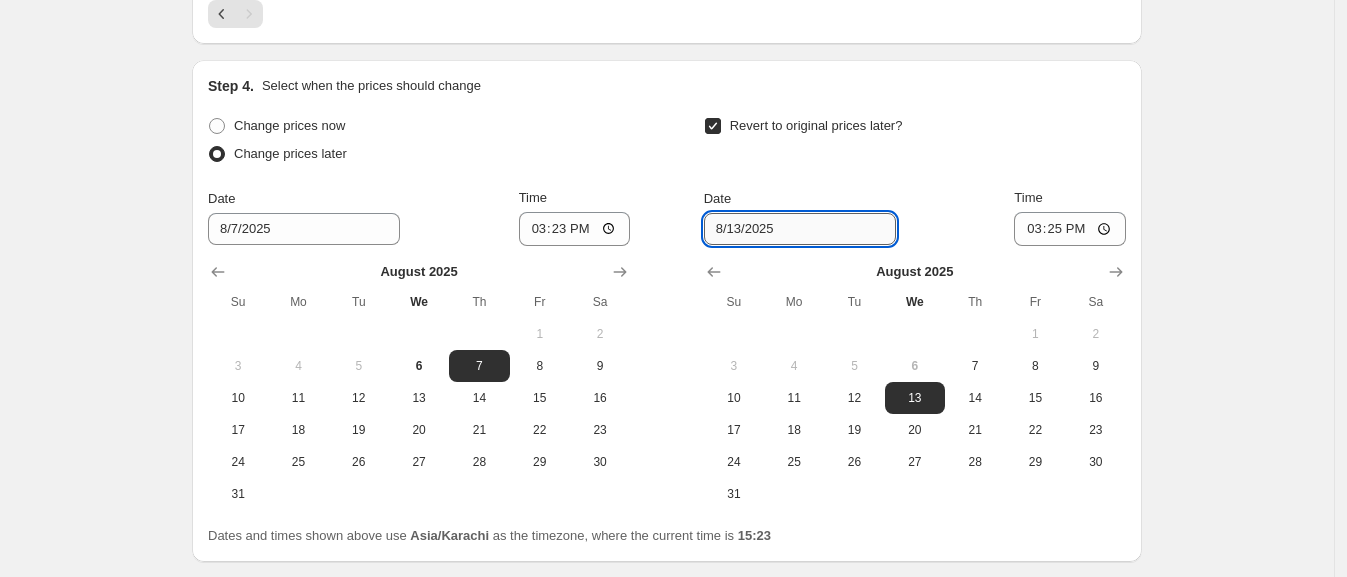 click on "8/13/2025" at bounding box center [800, 229] 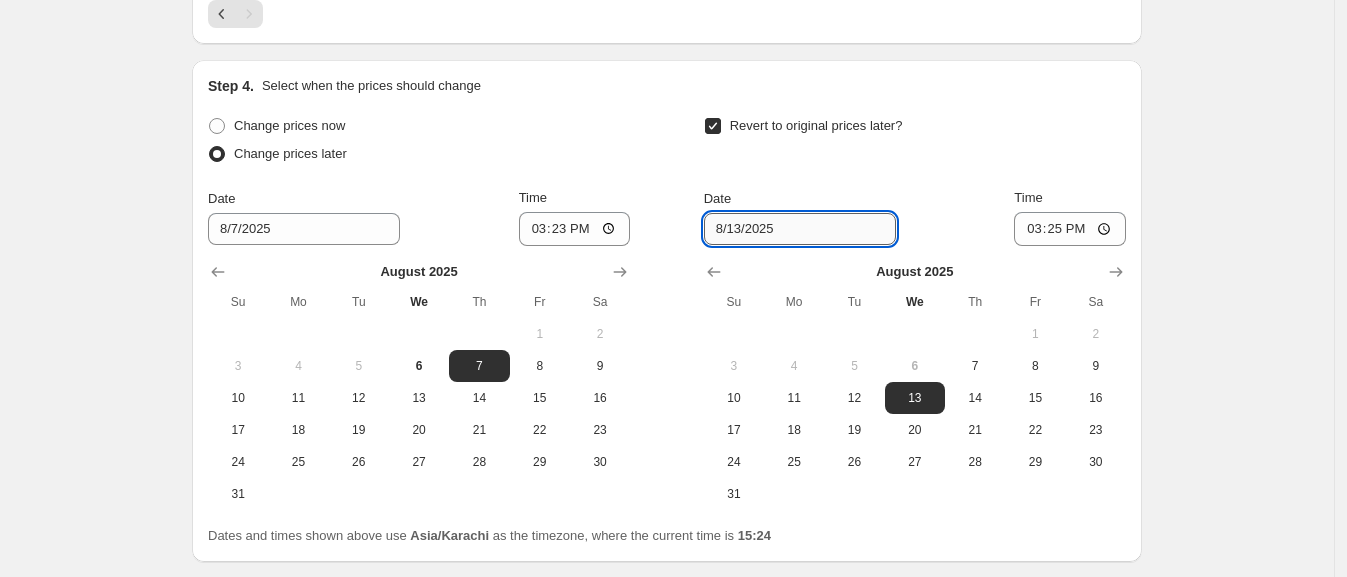 click on "8/13/2025" at bounding box center (800, 229) 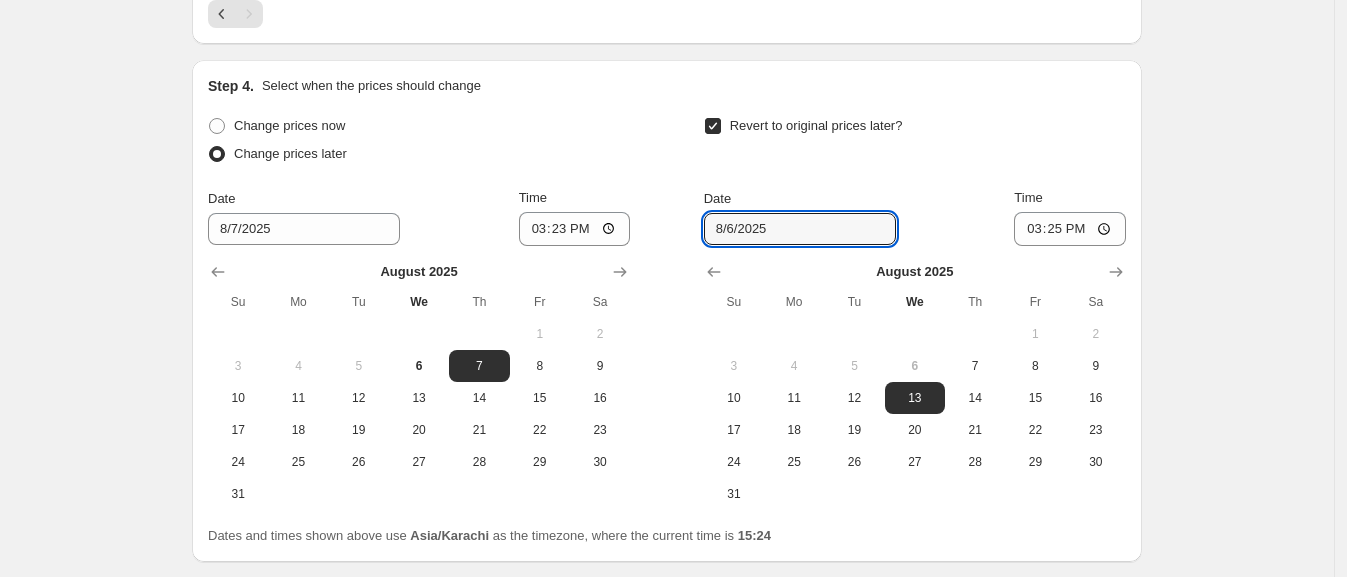 type on "8/6/2025" 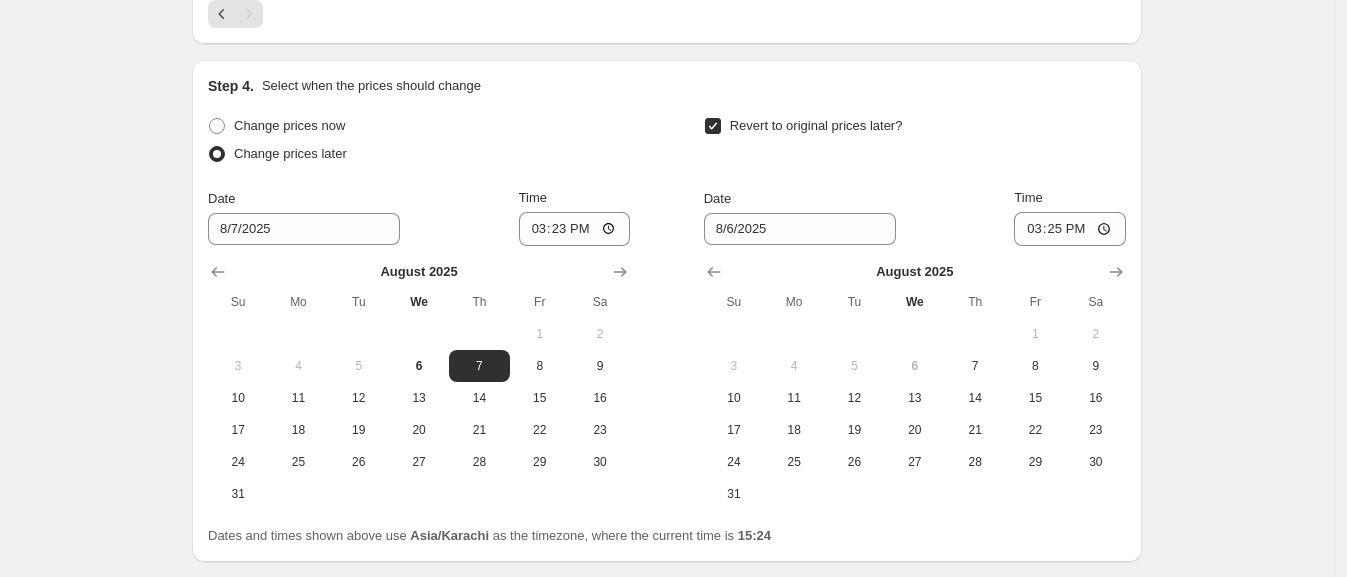 click on "Date" at bounding box center (800, 199) 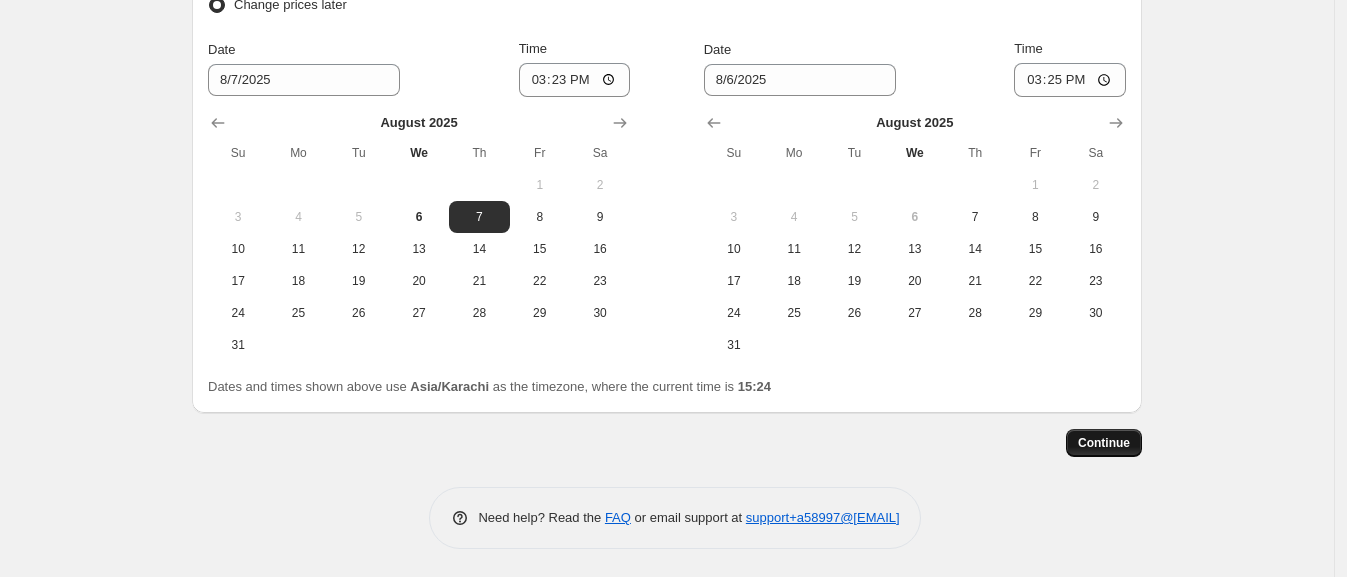 click on "Continue" at bounding box center [1104, 443] 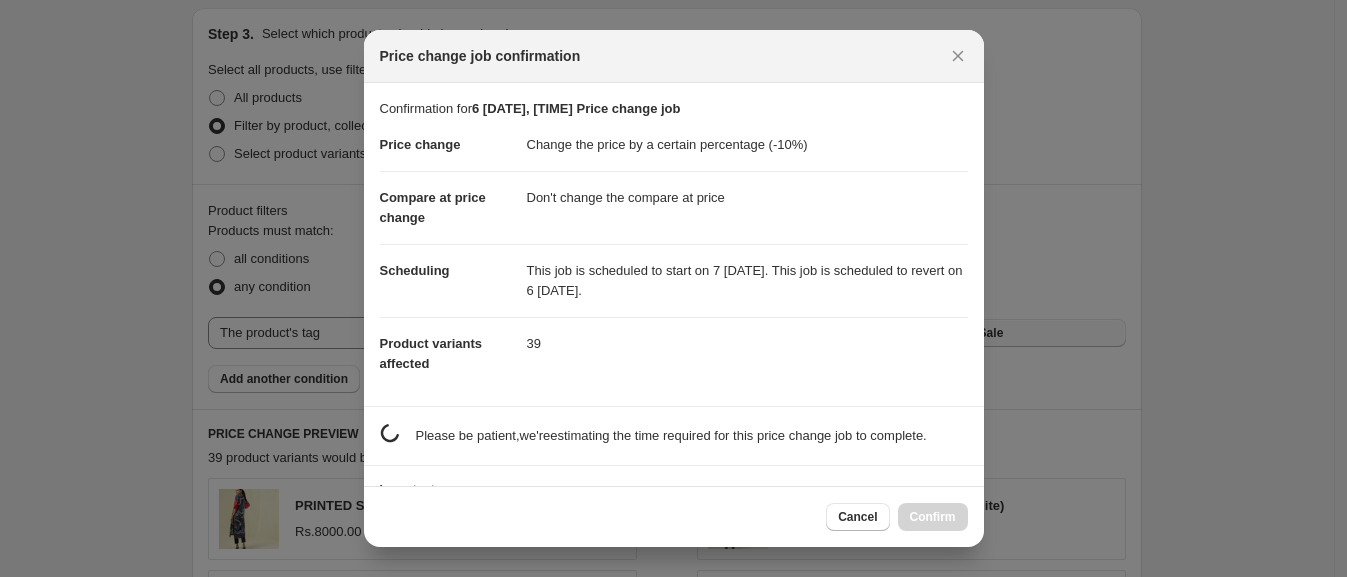 scroll, scrollTop: 0, scrollLeft: 0, axis: both 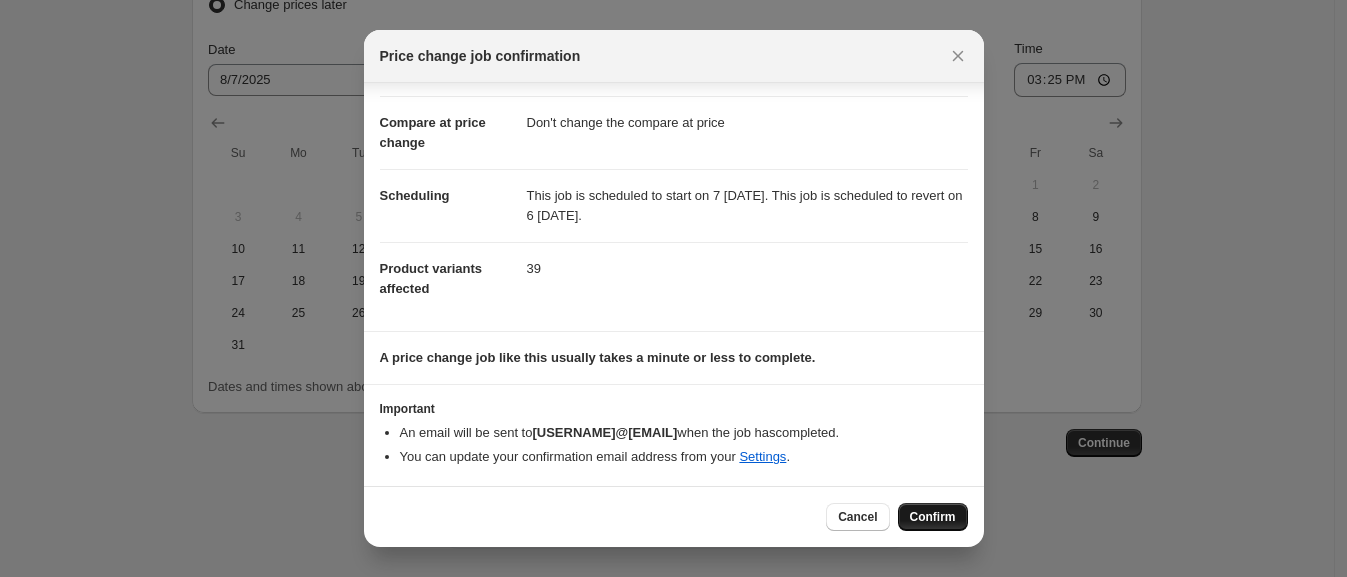 click on "Confirm" at bounding box center [933, 517] 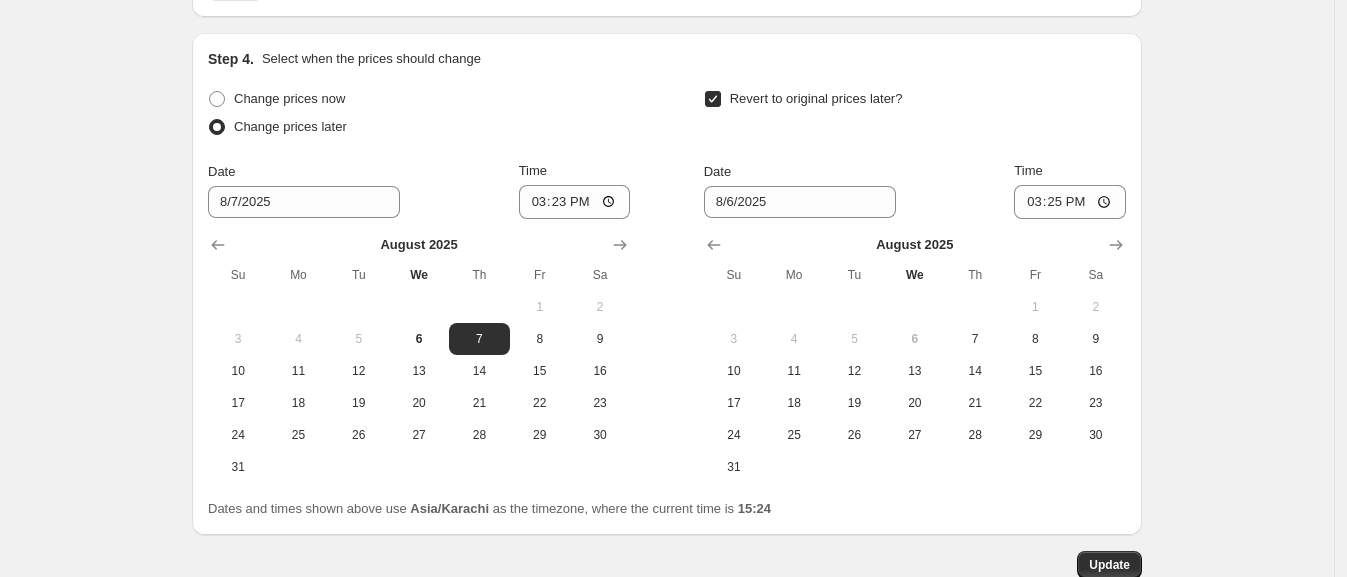 scroll, scrollTop: 2049, scrollLeft: 0, axis: vertical 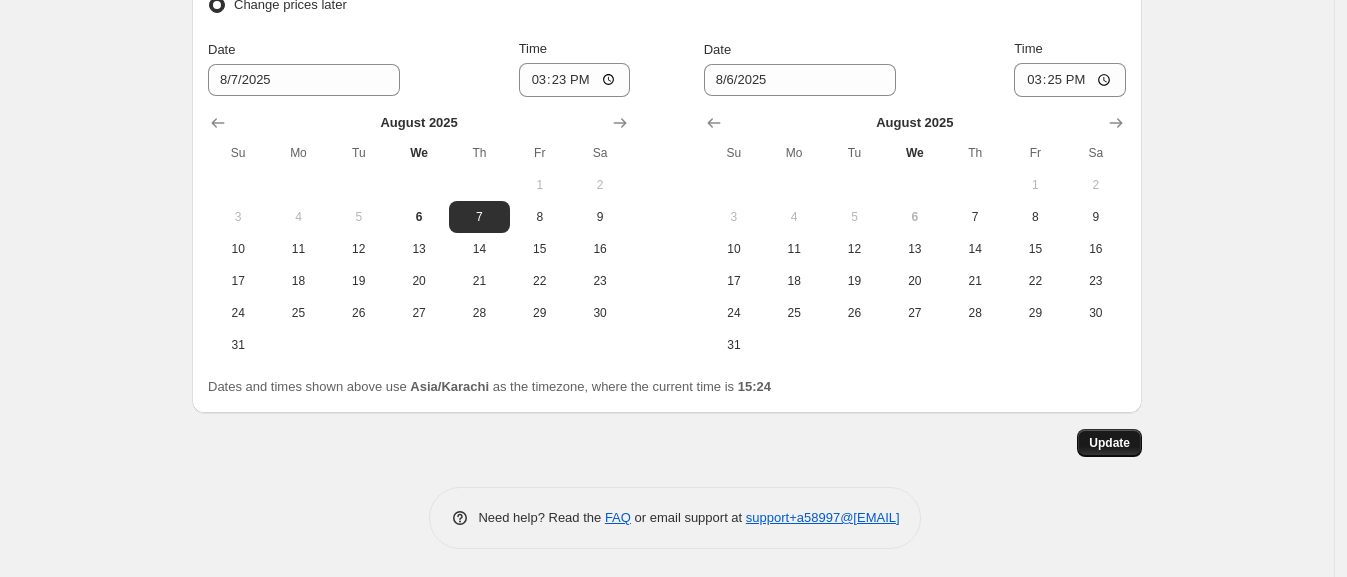 click on "Update" at bounding box center (1109, 443) 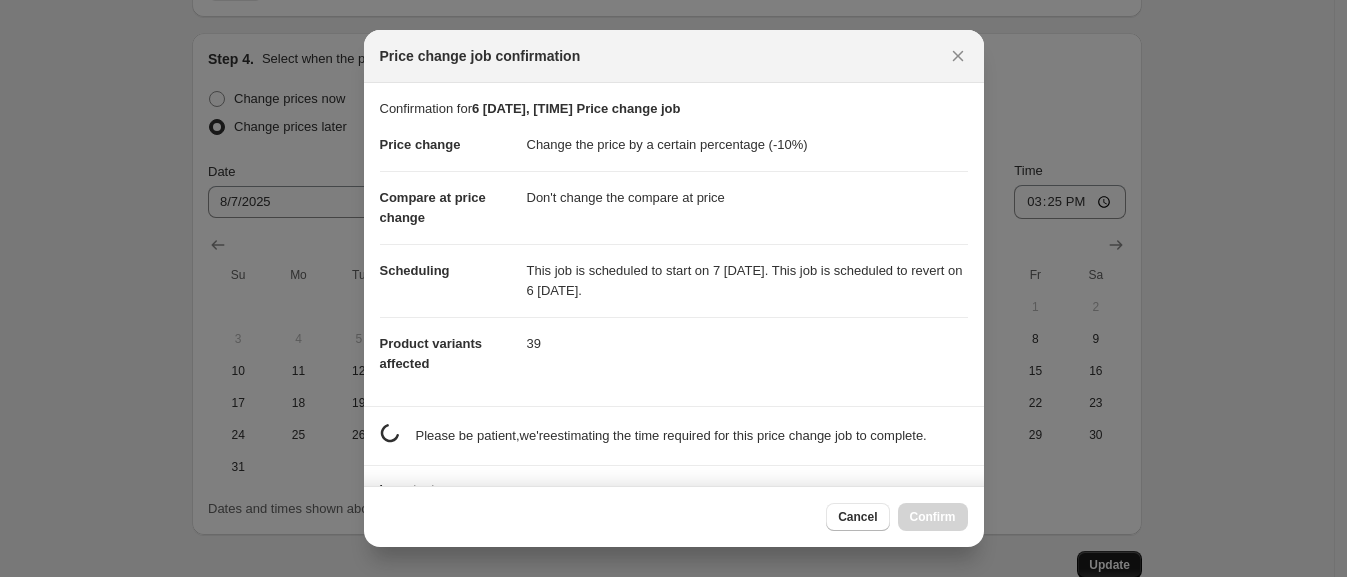 scroll, scrollTop: 0, scrollLeft: 0, axis: both 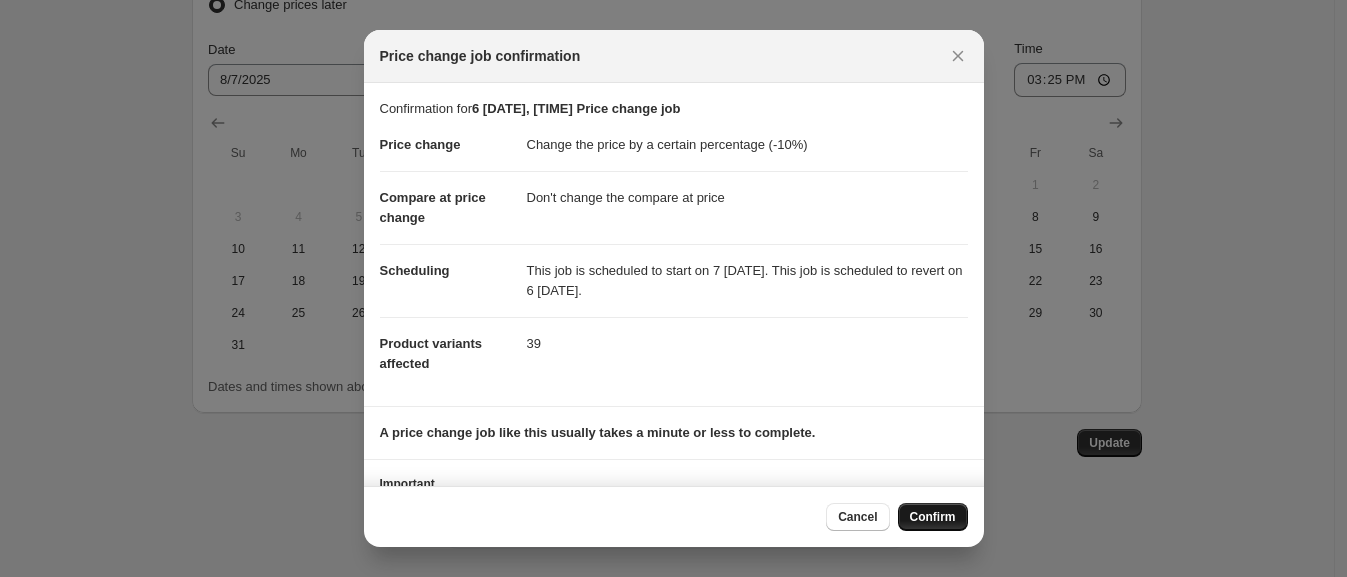 click on "Confirm" at bounding box center (933, 517) 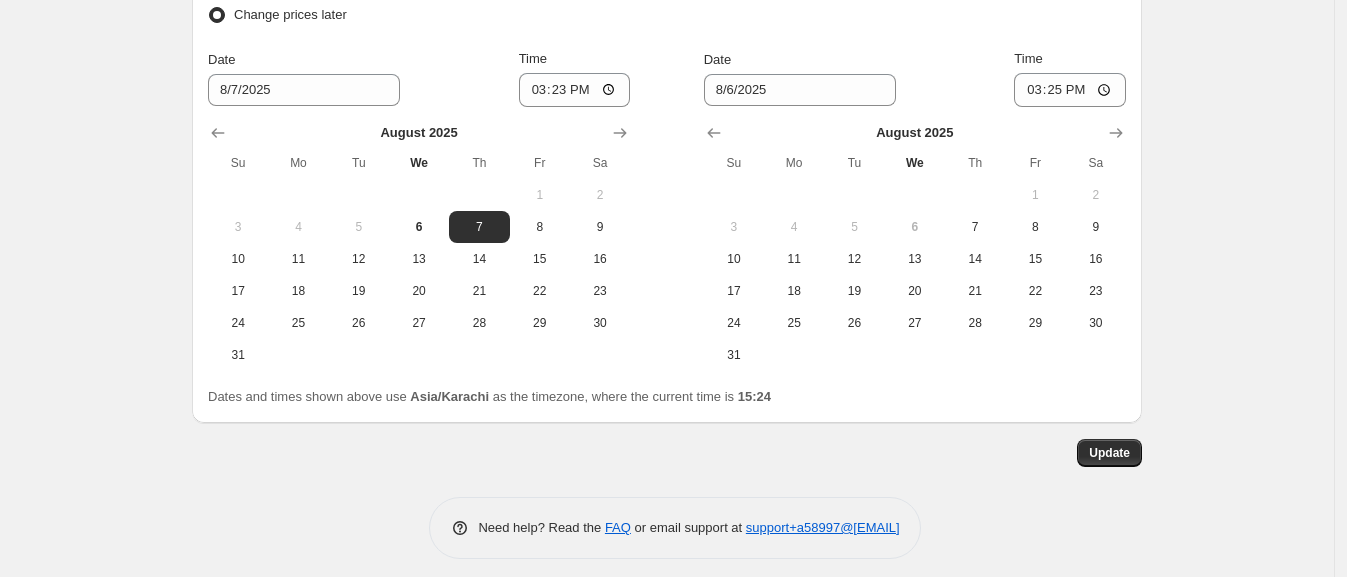 scroll, scrollTop: 2049, scrollLeft: 0, axis: vertical 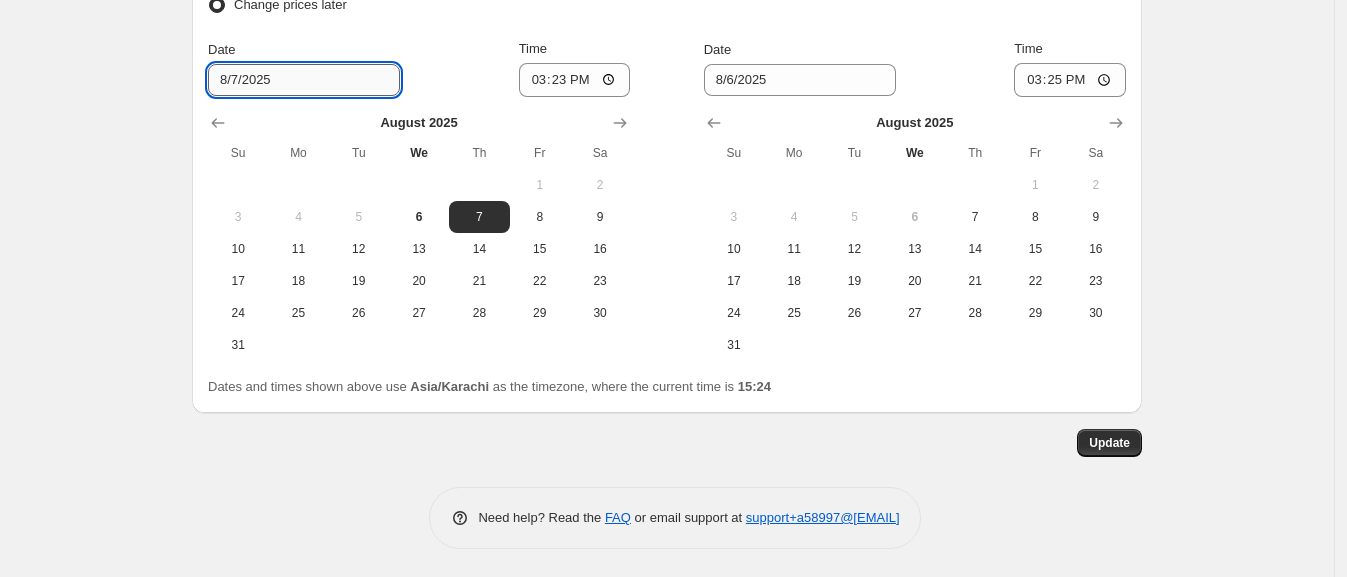 click on "8/7/2025" at bounding box center [304, 80] 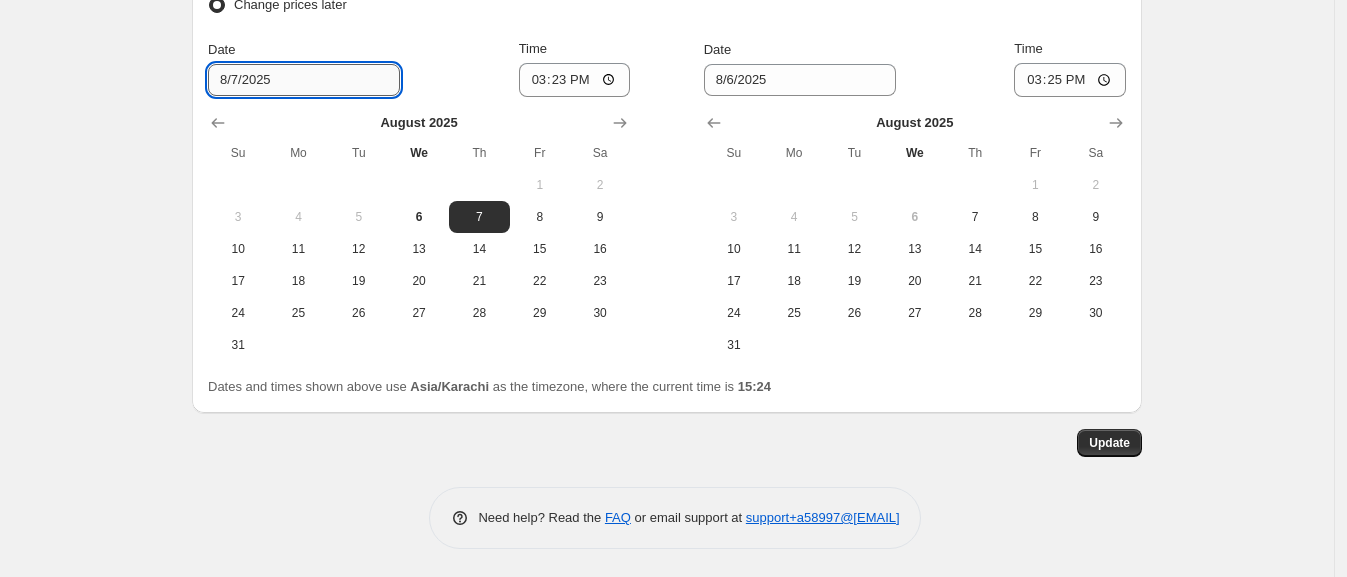 click on "8/7/2025" at bounding box center (304, 80) 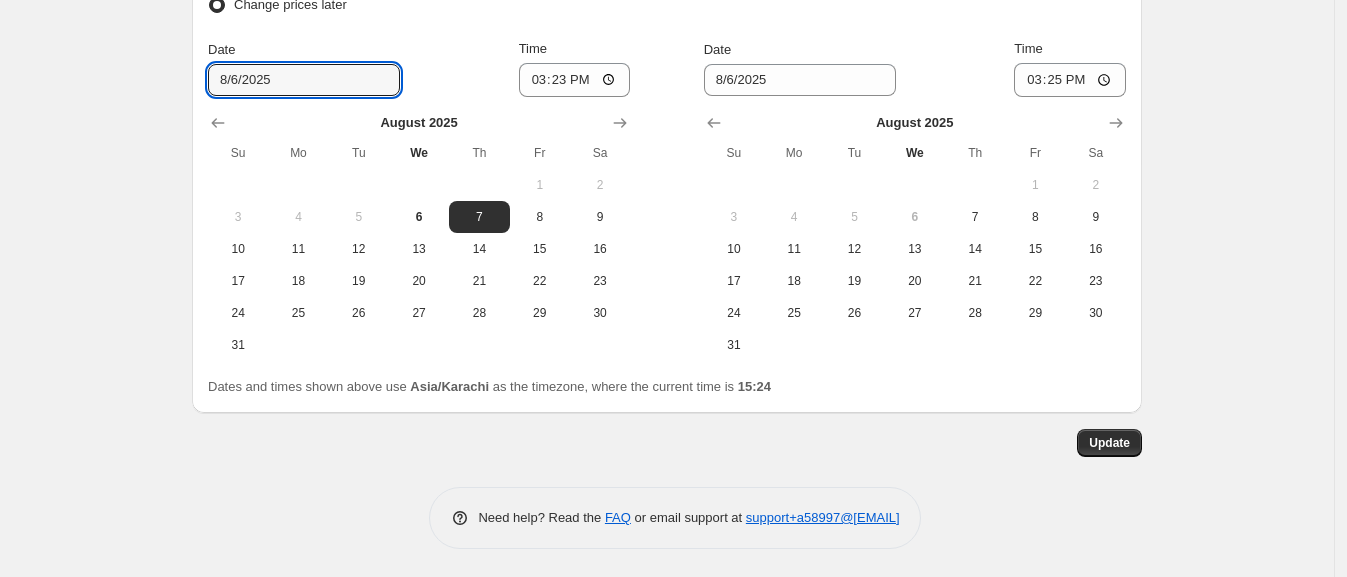 type on "8/6/2025" 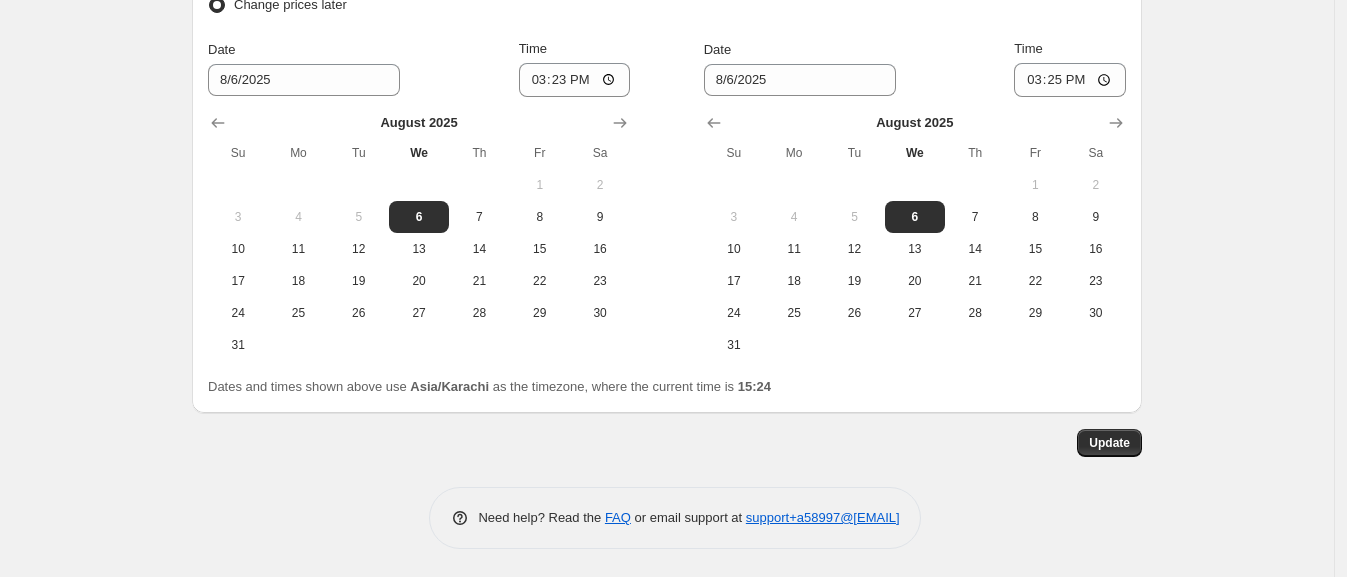 click on "Date 8/6/2025 Time 15:23" at bounding box center [419, 68] 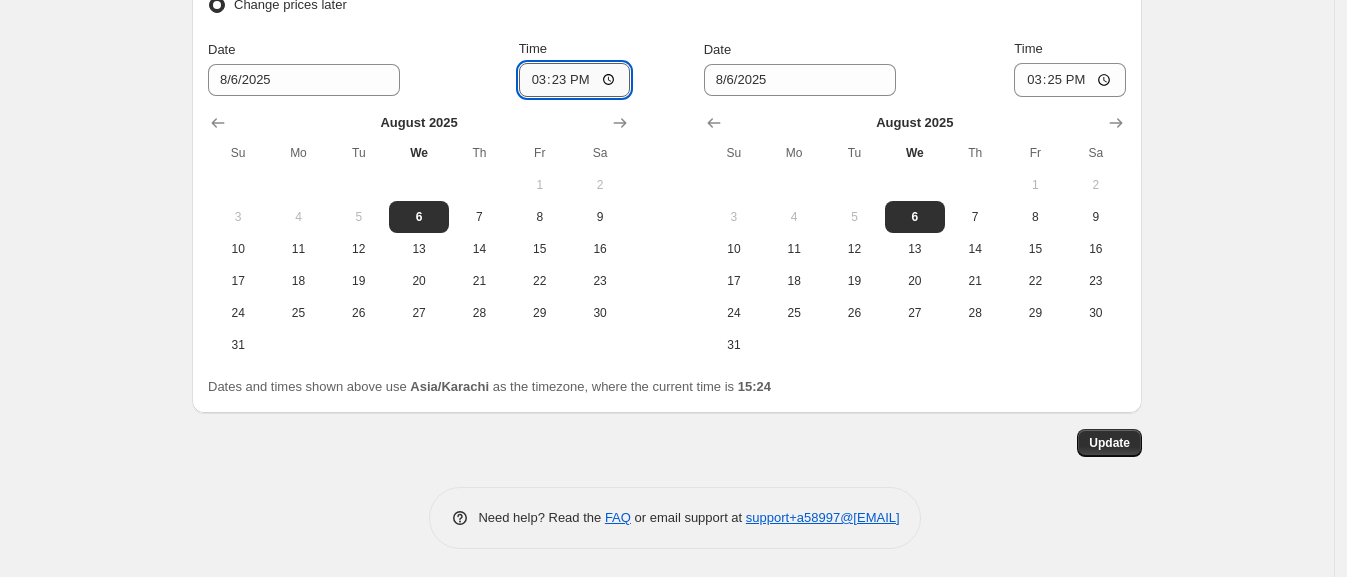 click on "15:23" at bounding box center (575, 80) 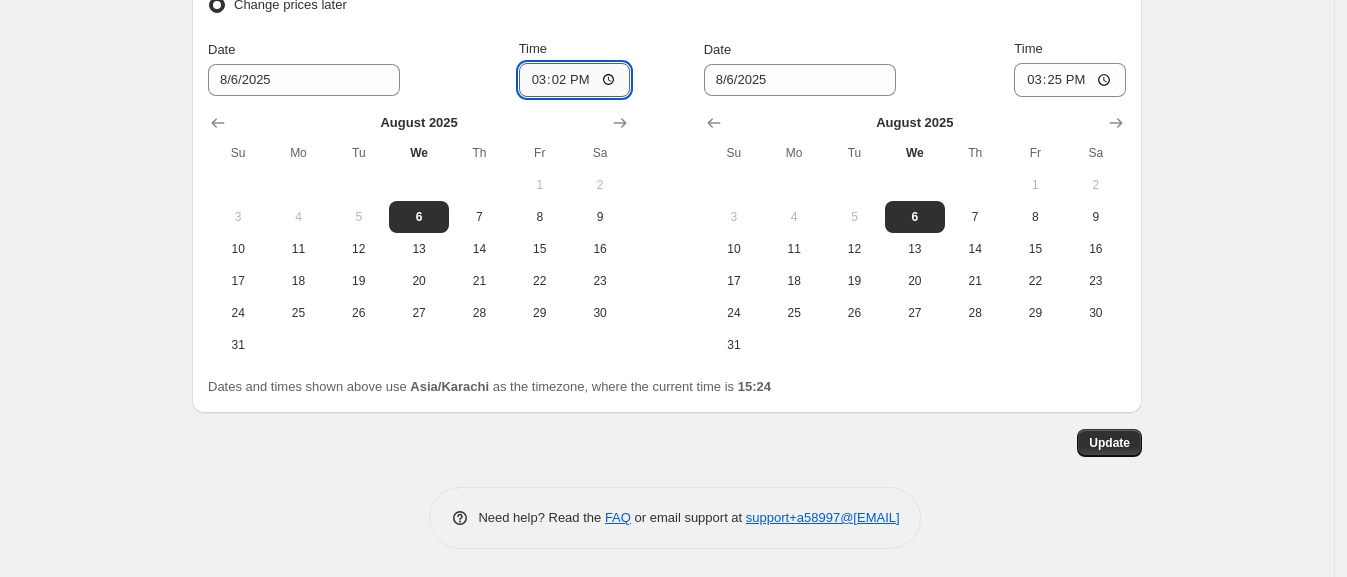 type on "15:25" 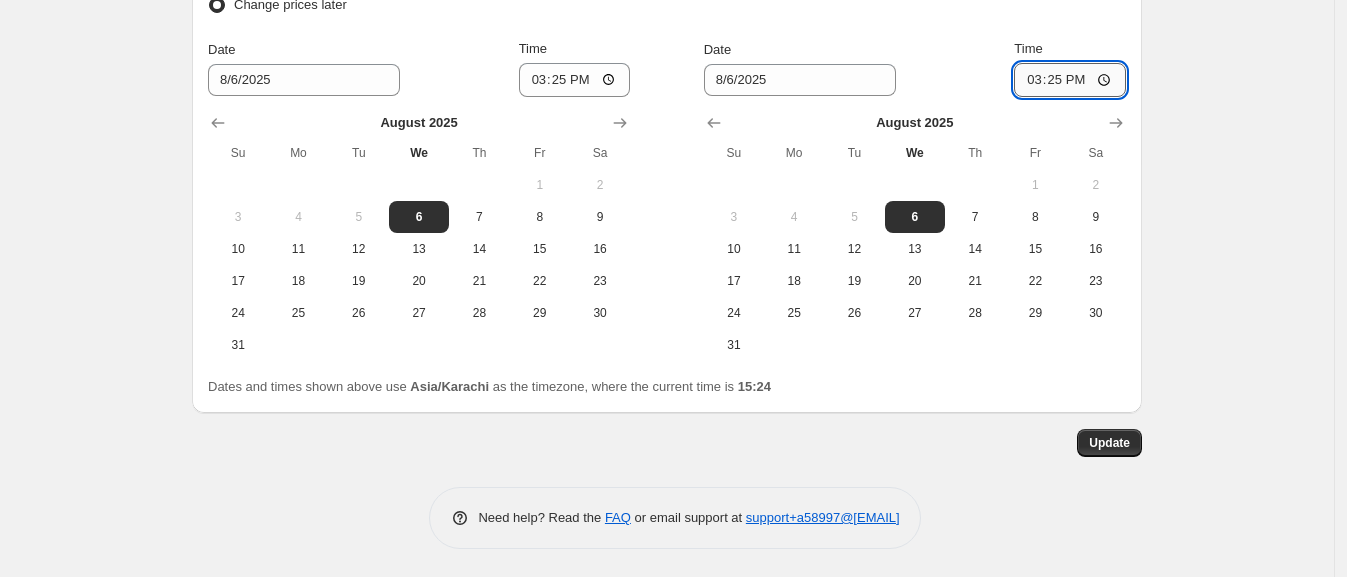 click on "15:25" at bounding box center [1070, 80] 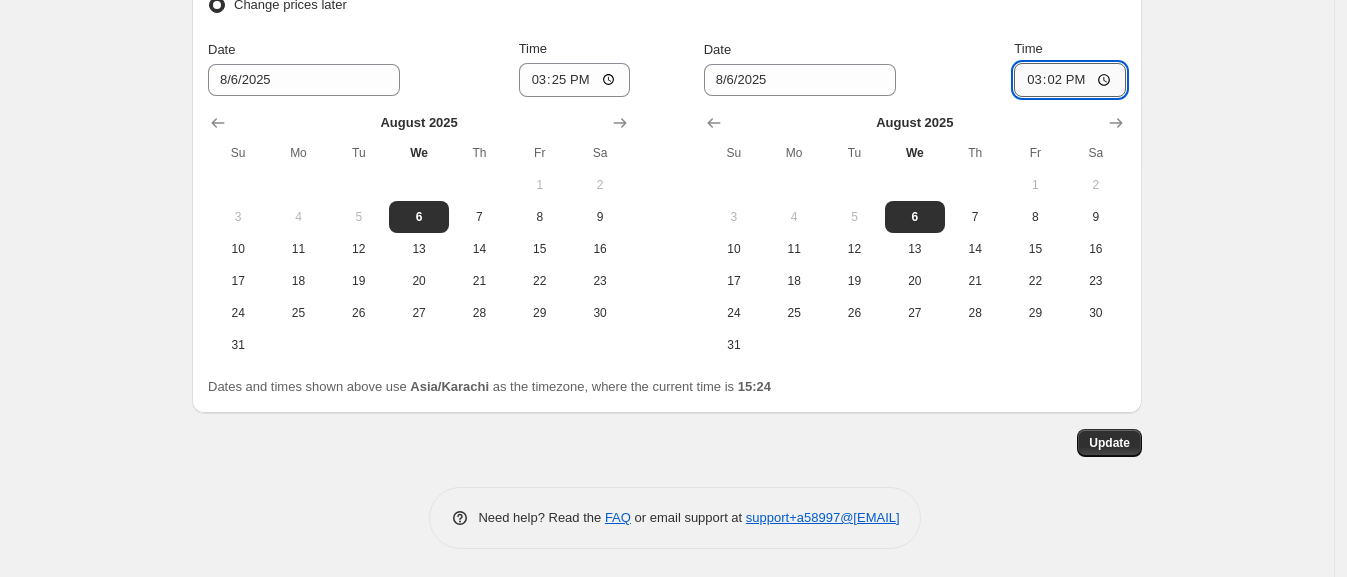 type on "15:27" 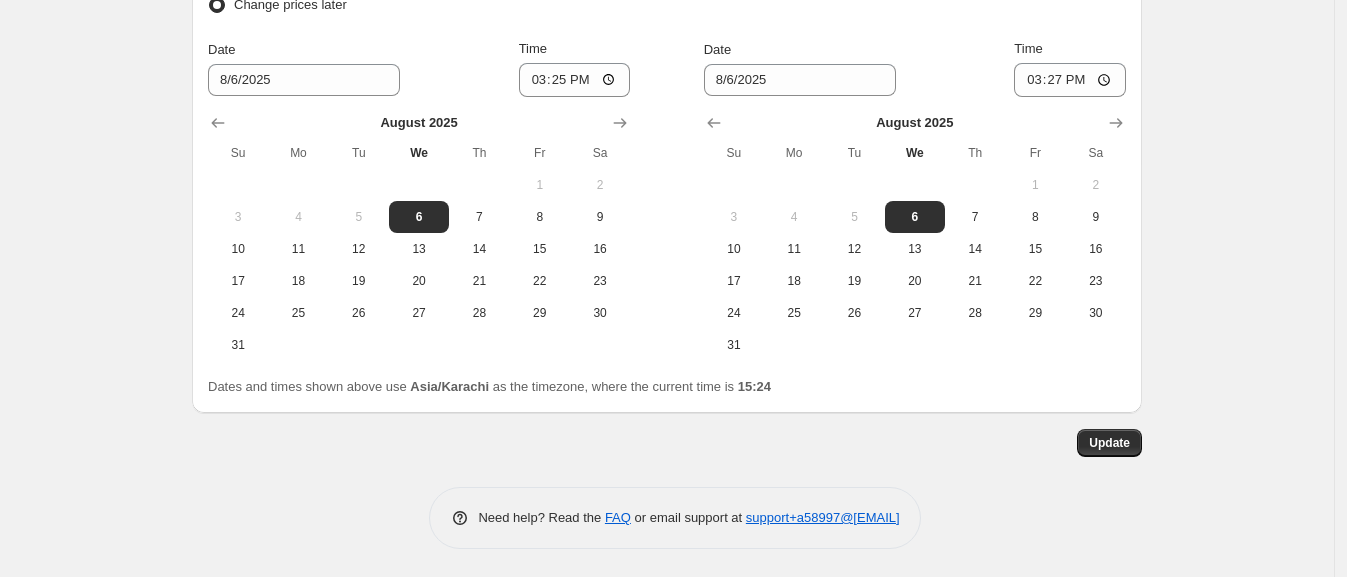 click on "6 Aug 2025, 15:18:31 Price change job. This page is ready 6 Aug 2025, 15:18:31 Price change job Info Scheduled Copy to new job Delete job More actions Copy to new job Delete job Prices will begin changing on 7 August 2025 at 15:23. Prices will begin reverting on 6 August 2025 at 15:25. Change prices now Step 1. Optionally give your price change job a title (eg "March 30% off sale on boots") 6 Aug 2025, 15:18:31 Price change job This title is just for internal use, customers won't see it Step 2. Select how the prices should change Use bulk price change rules Set product prices individually Use CSV upload Price Change type Change the price to a certain amount Change the price by a certain amount Change the price by a certain percentage Change the price to the current compare at price (price before sale) Change the price by a certain amount relative to the compare at price Change the price by a certain percentage relative to the compare at price Don't change the price Change price to certain cost margin -10 Date" at bounding box center [667, -735] 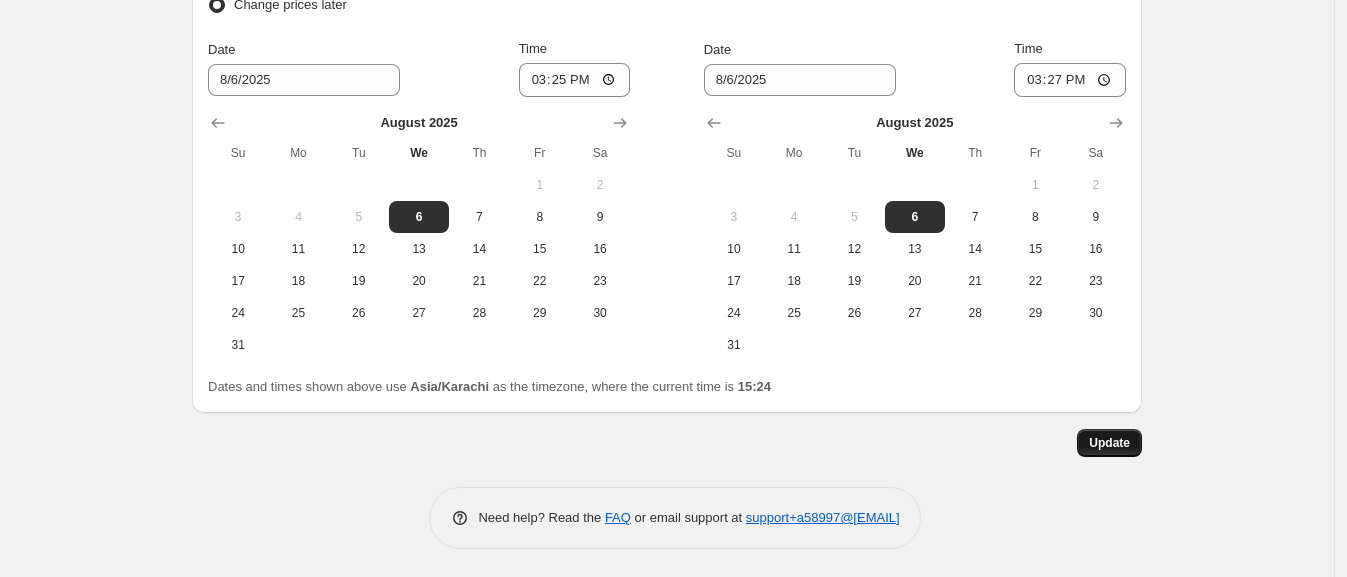 click on "Update" at bounding box center [1109, 443] 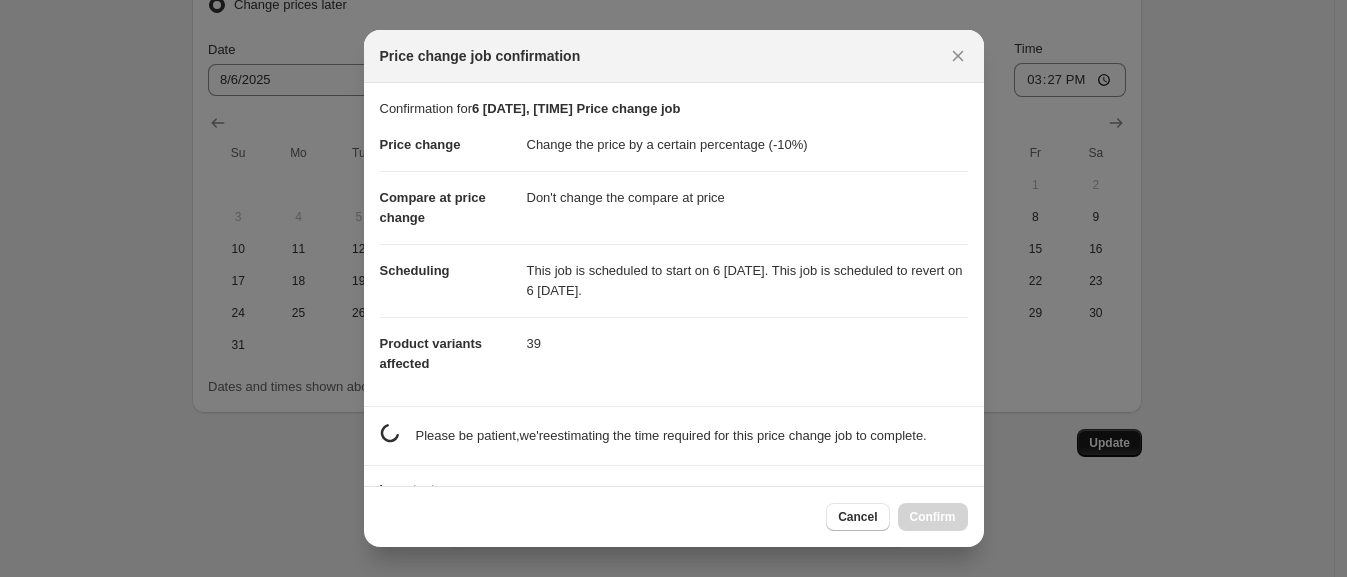 scroll, scrollTop: 0, scrollLeft: 0, axis: both 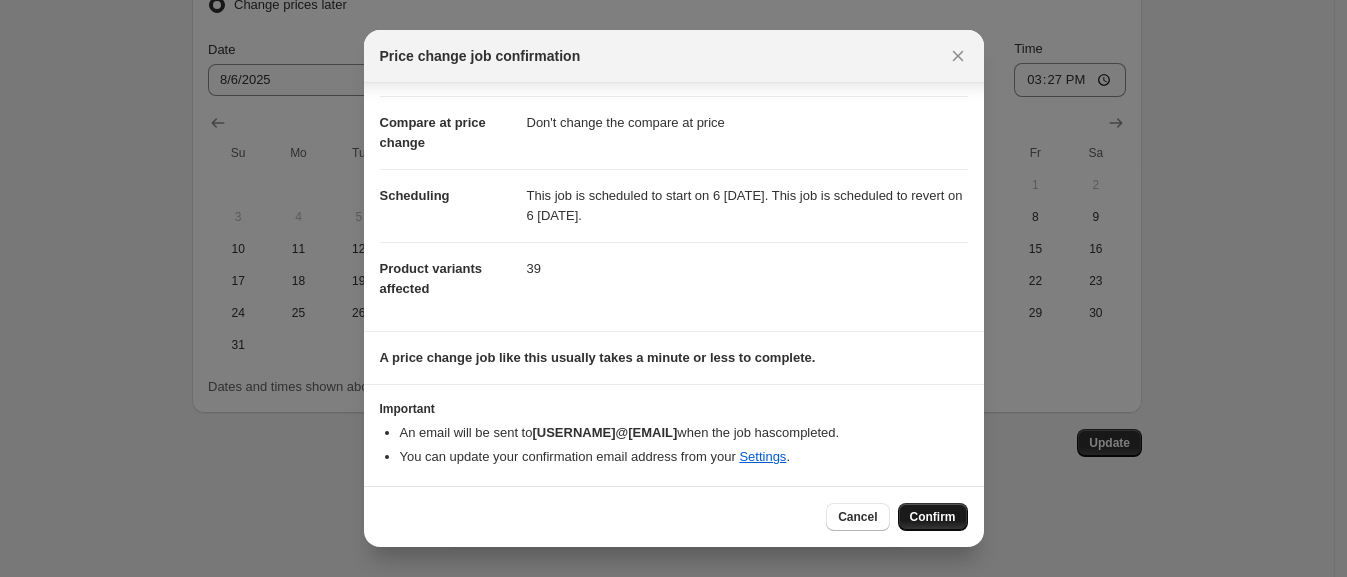 click on "Confirm" at bounding box center [933, 517] 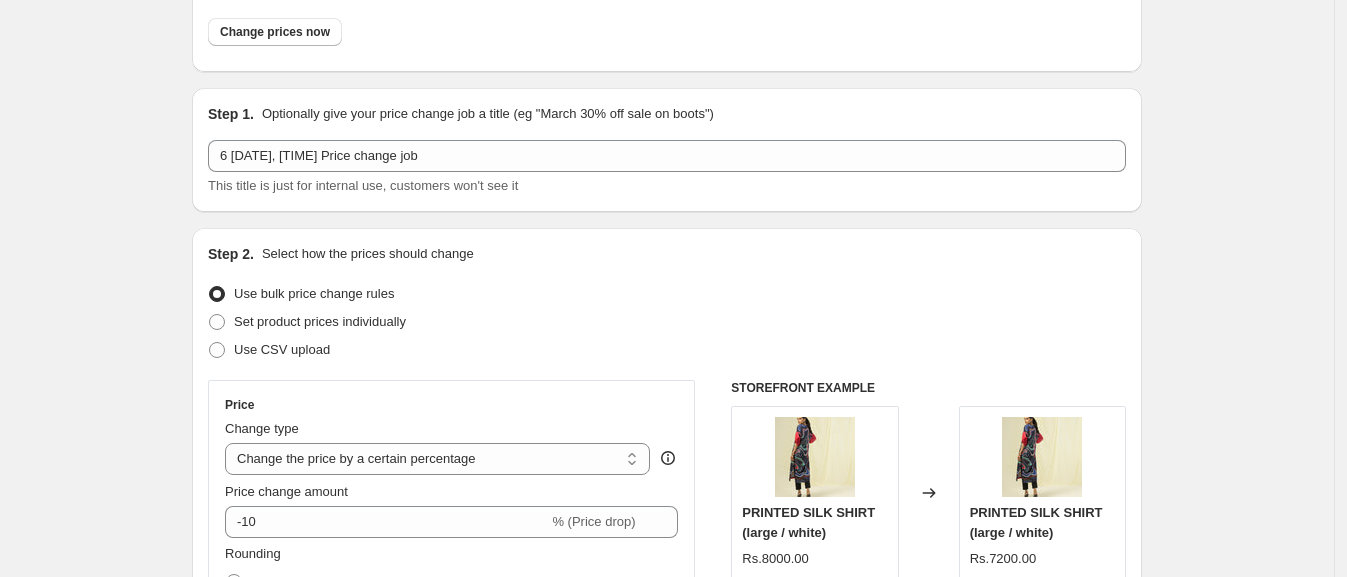 scroll, scrollTop: 0, scrollLeft: 0, axis: both 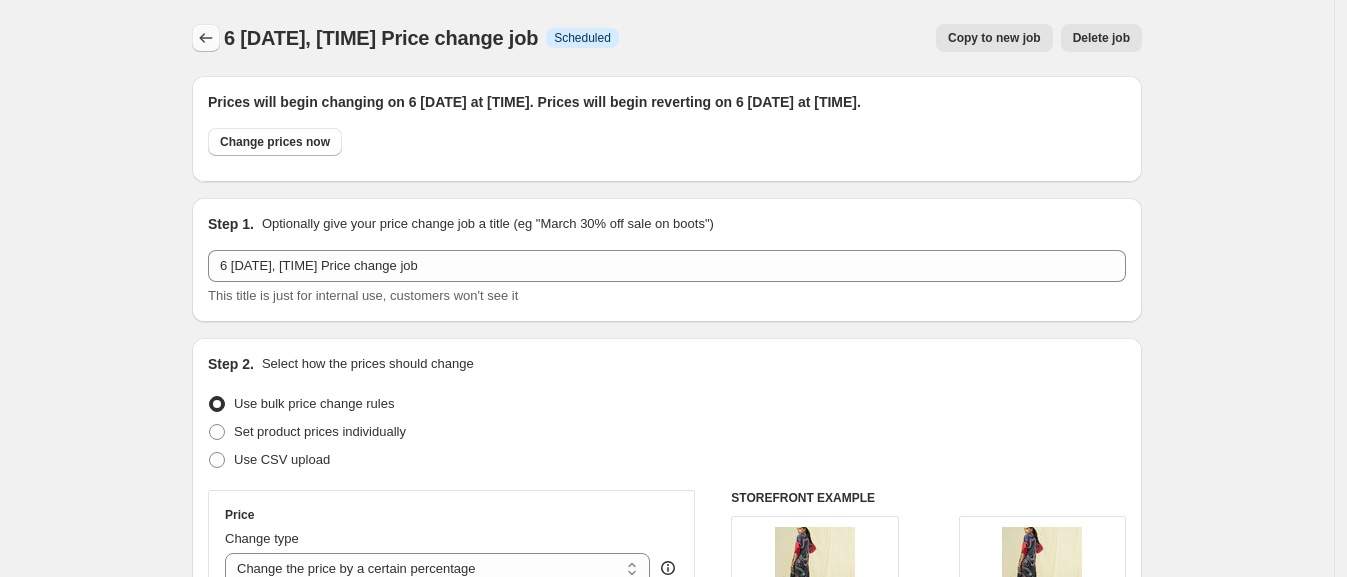 click 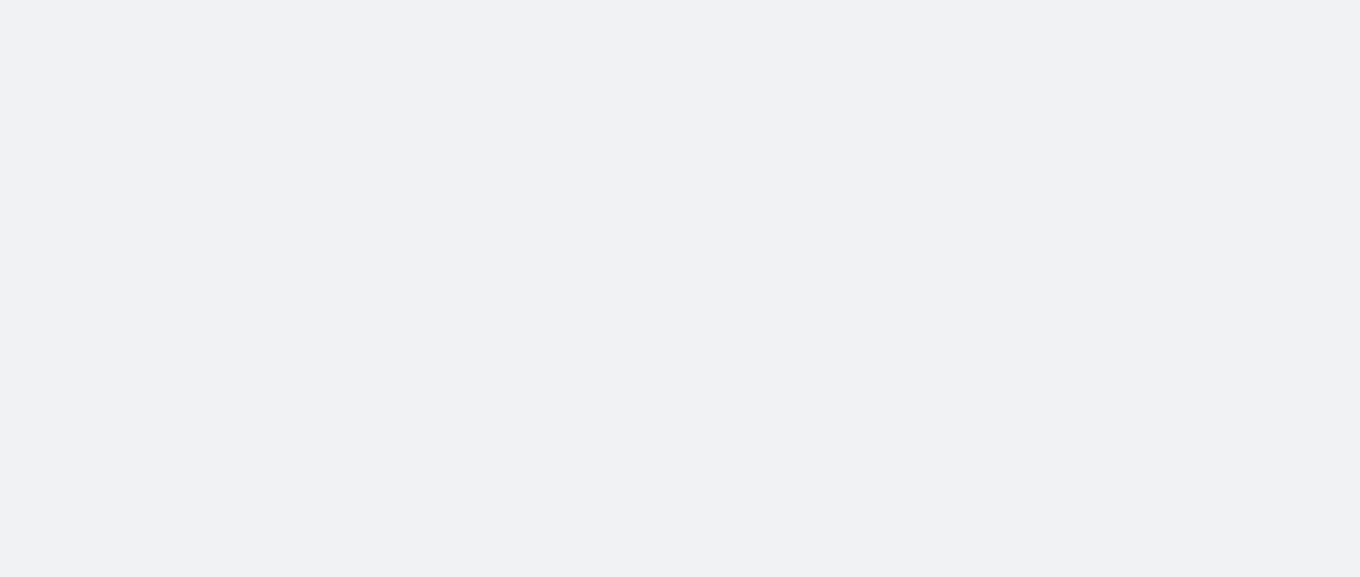 scroll, scrollTop: 0, scrollLeft: 0, axis: both 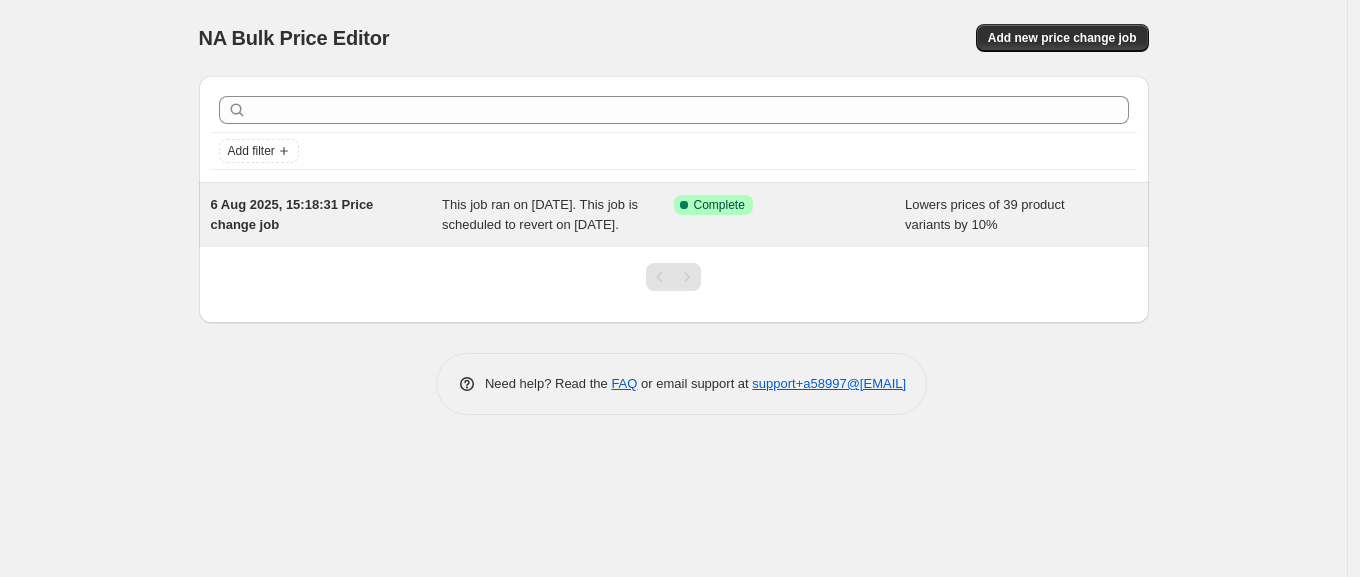 click on "6 Aug 2025, 15:18:31 Price change job This job ran on 6 August 2025. This job is scheduled to revert on 6 August 2025. Success Complete Complete Lowers prices of 39 product variants by 10%" at bounding box center [674, 215] 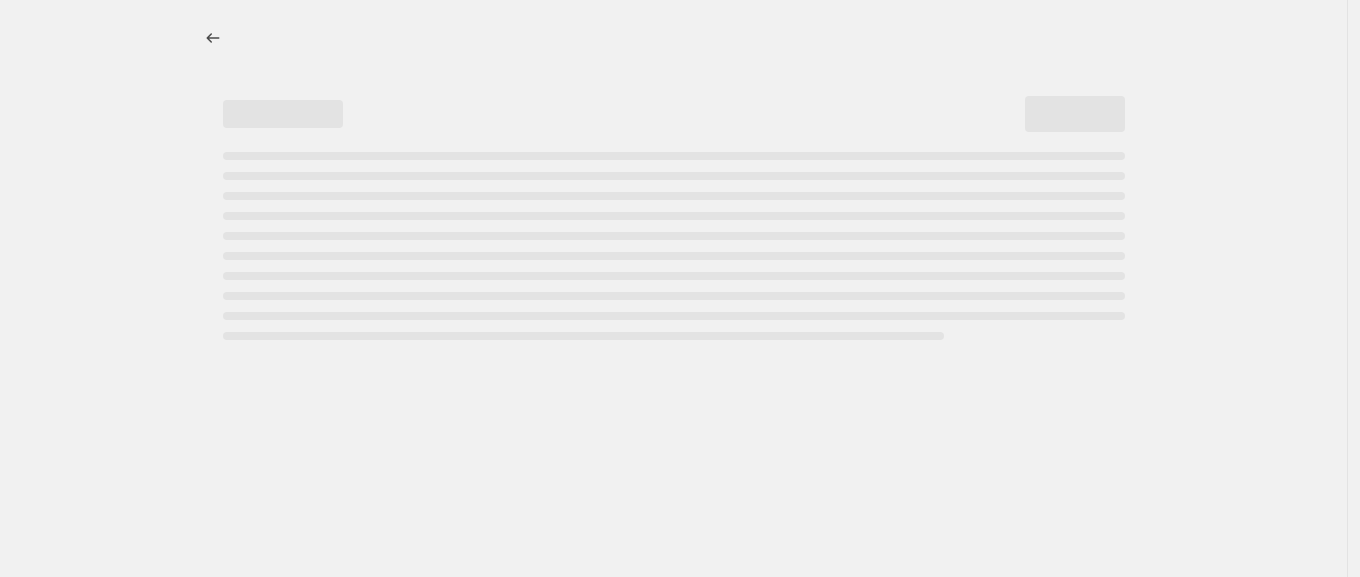 select on "percentage" 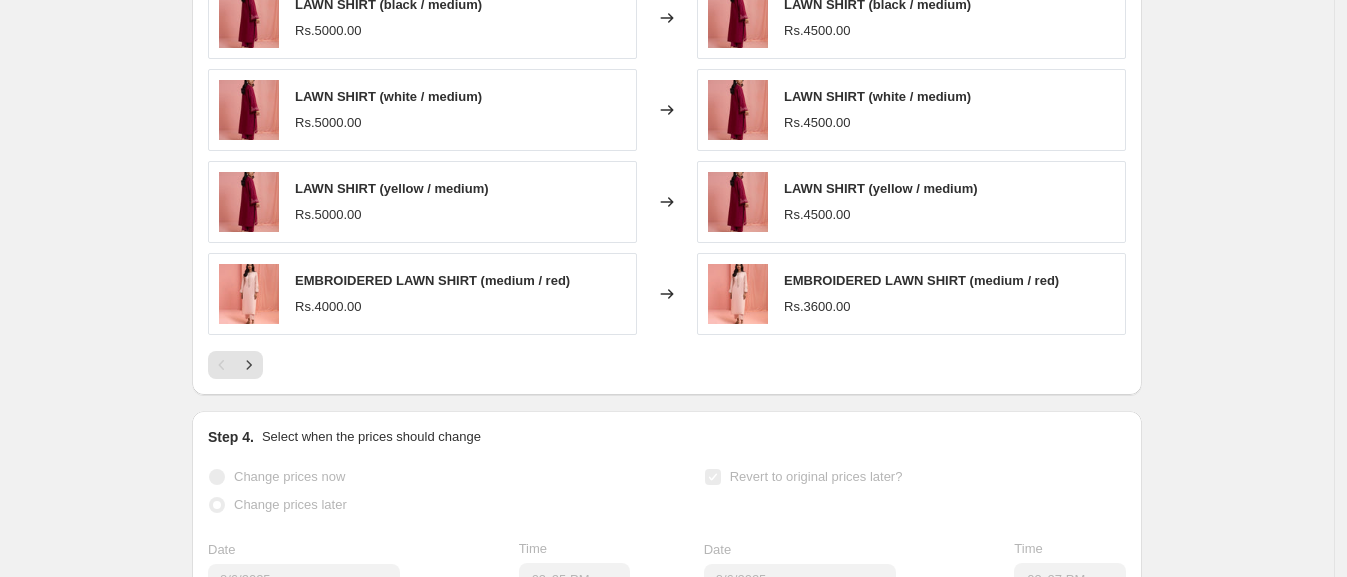 scroll, scrollTop: 1729, scrollLeft: 0, axis: vertical 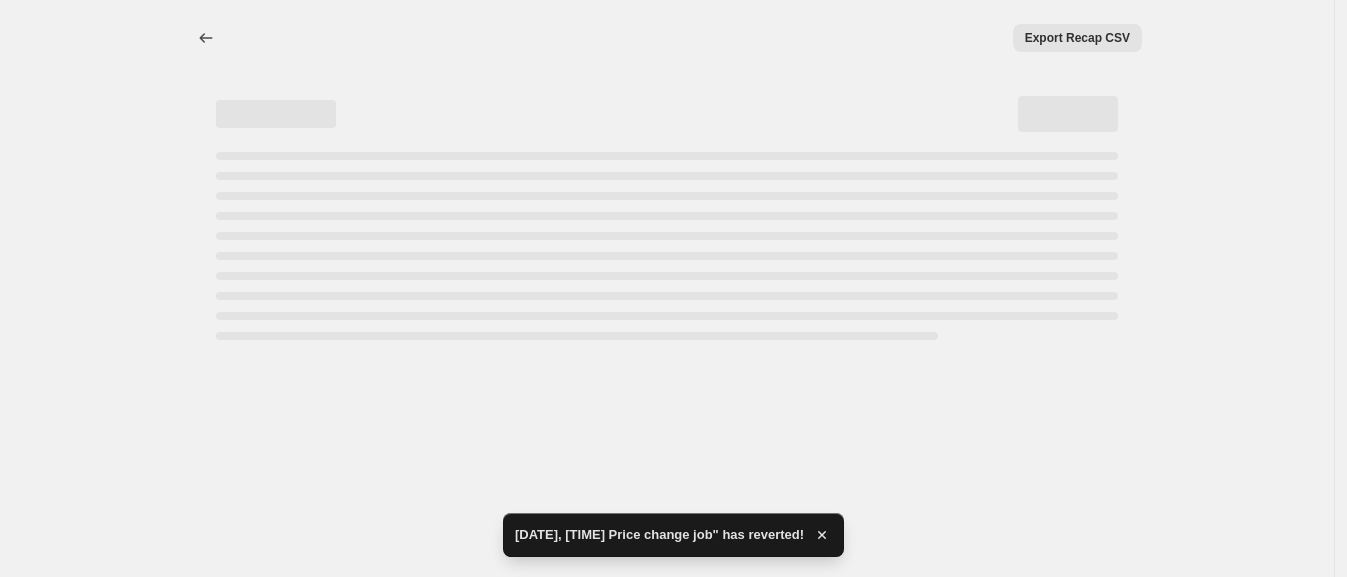 select on "percentage" 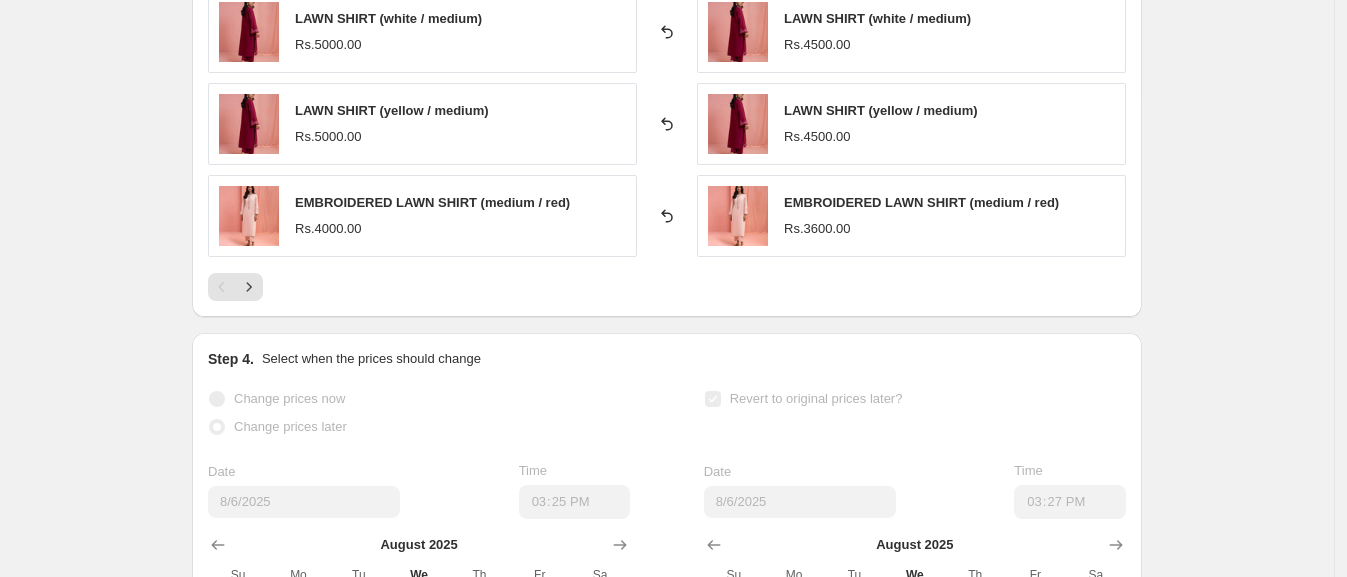 scroll, scrollTop: 0, scrollLeft: 0, axis: both 